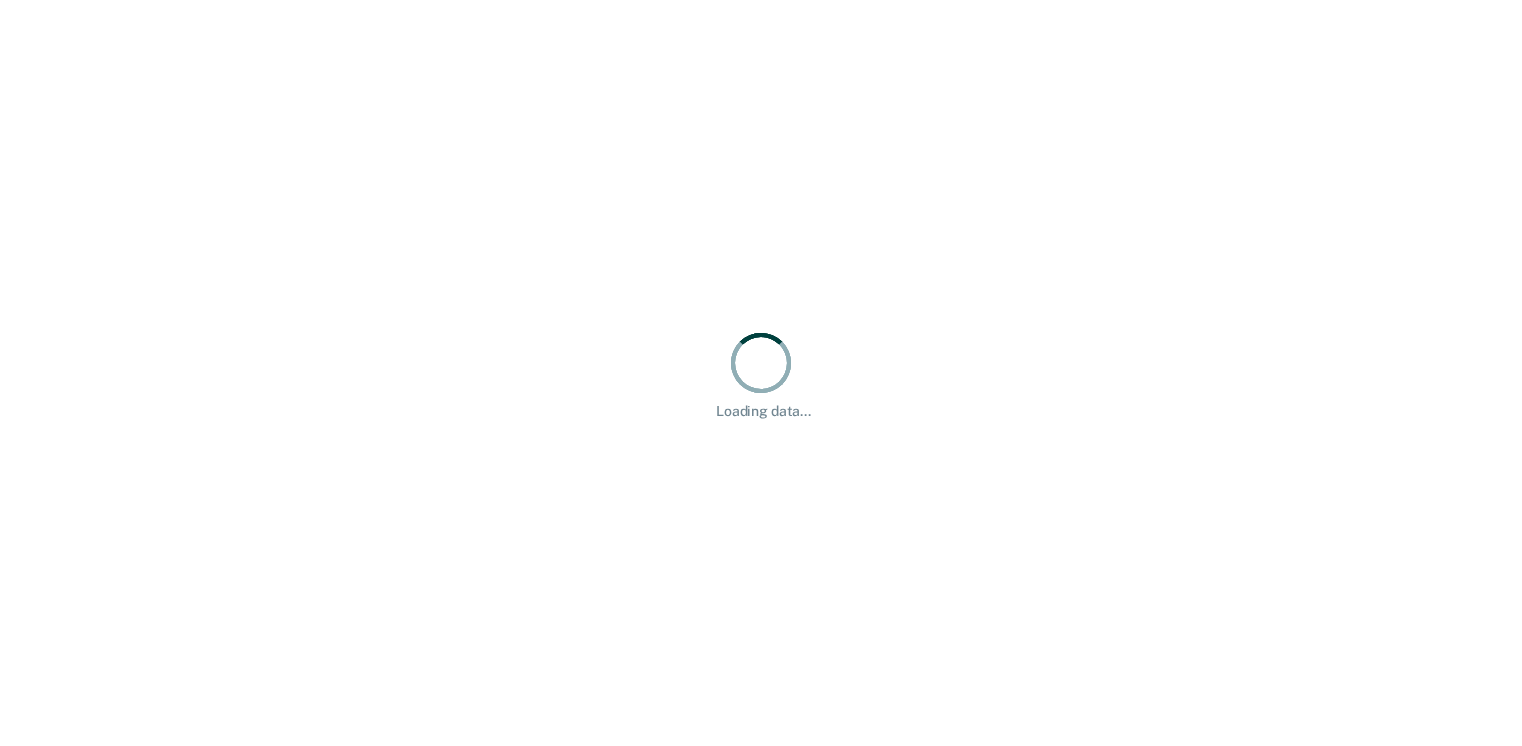 scroll, scrollTop: 0, scrollLeft: 0, axis: both 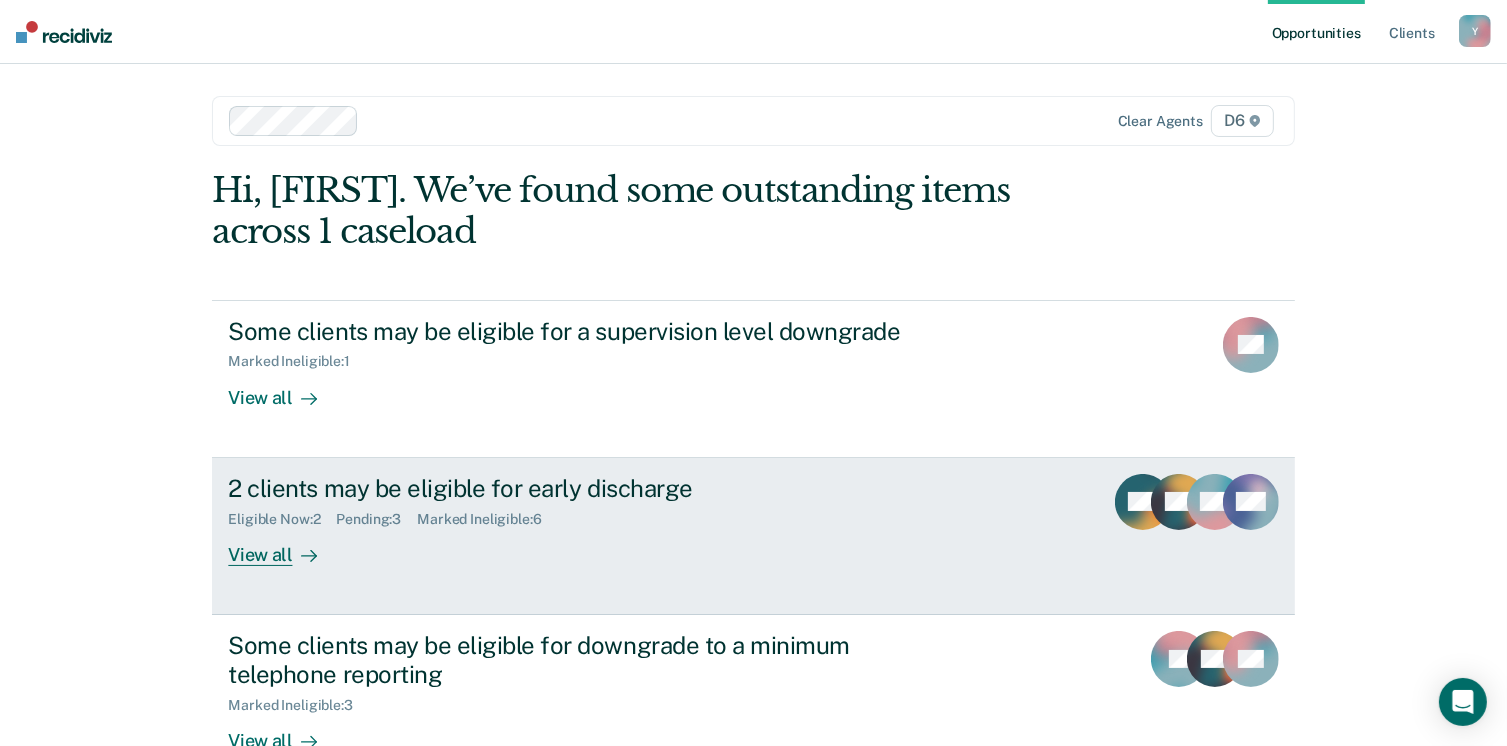 click on "Eligible Now : 2 Pending : 3 Marked Ineligible : 6" at bounding box center [579, 515] 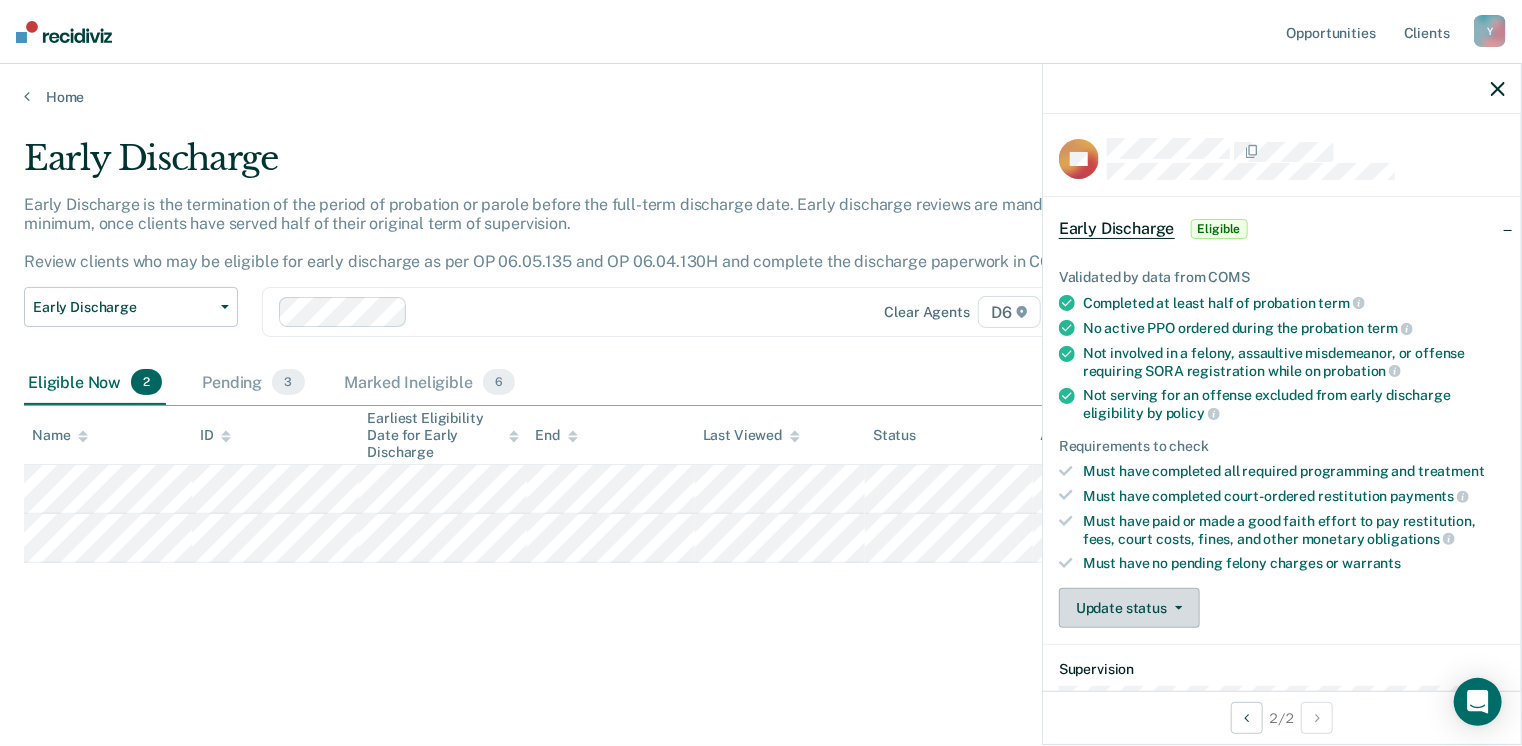 click on "Update status" at bounding box center [1129, 608] 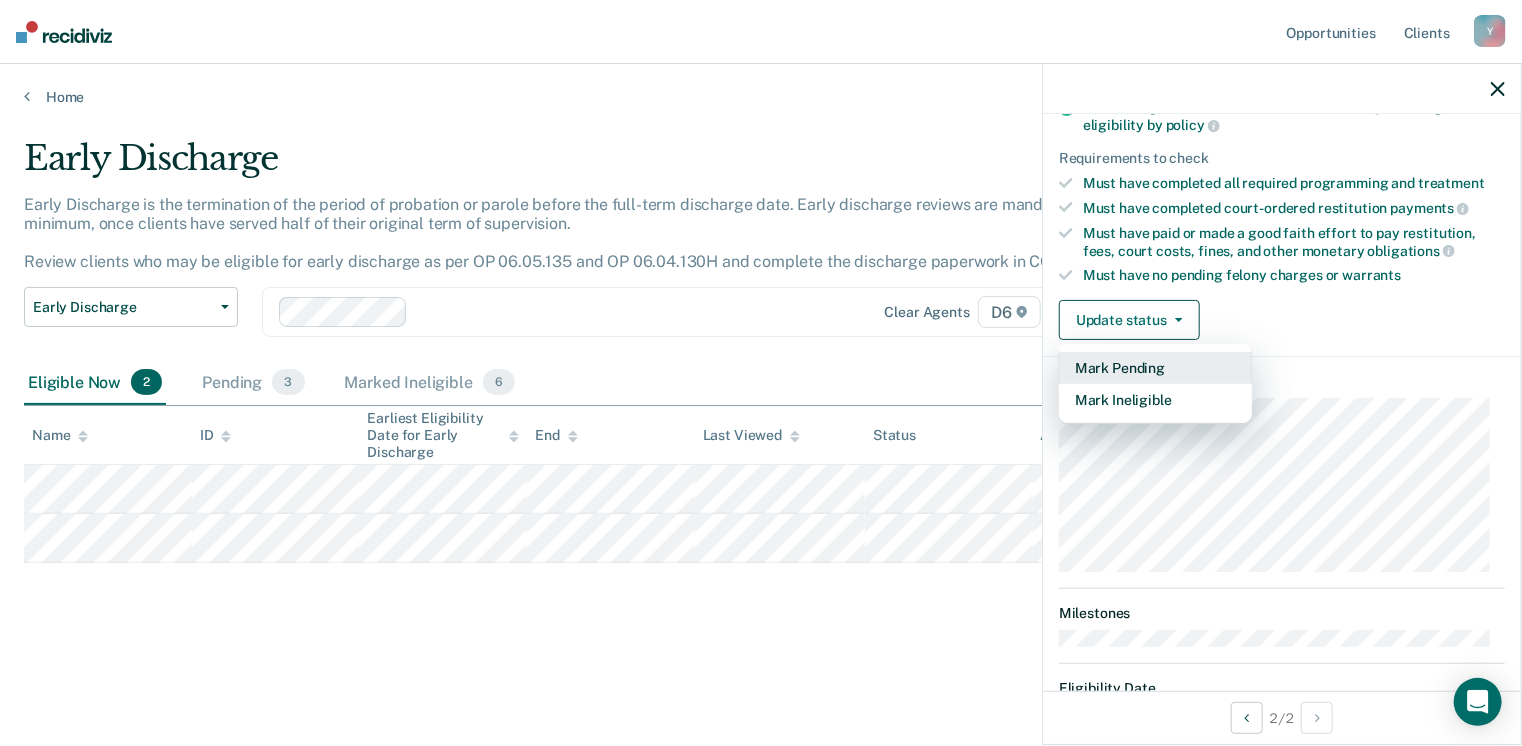 scroll, scrollTop: 300, scrollLeft: 0, axis: vertical 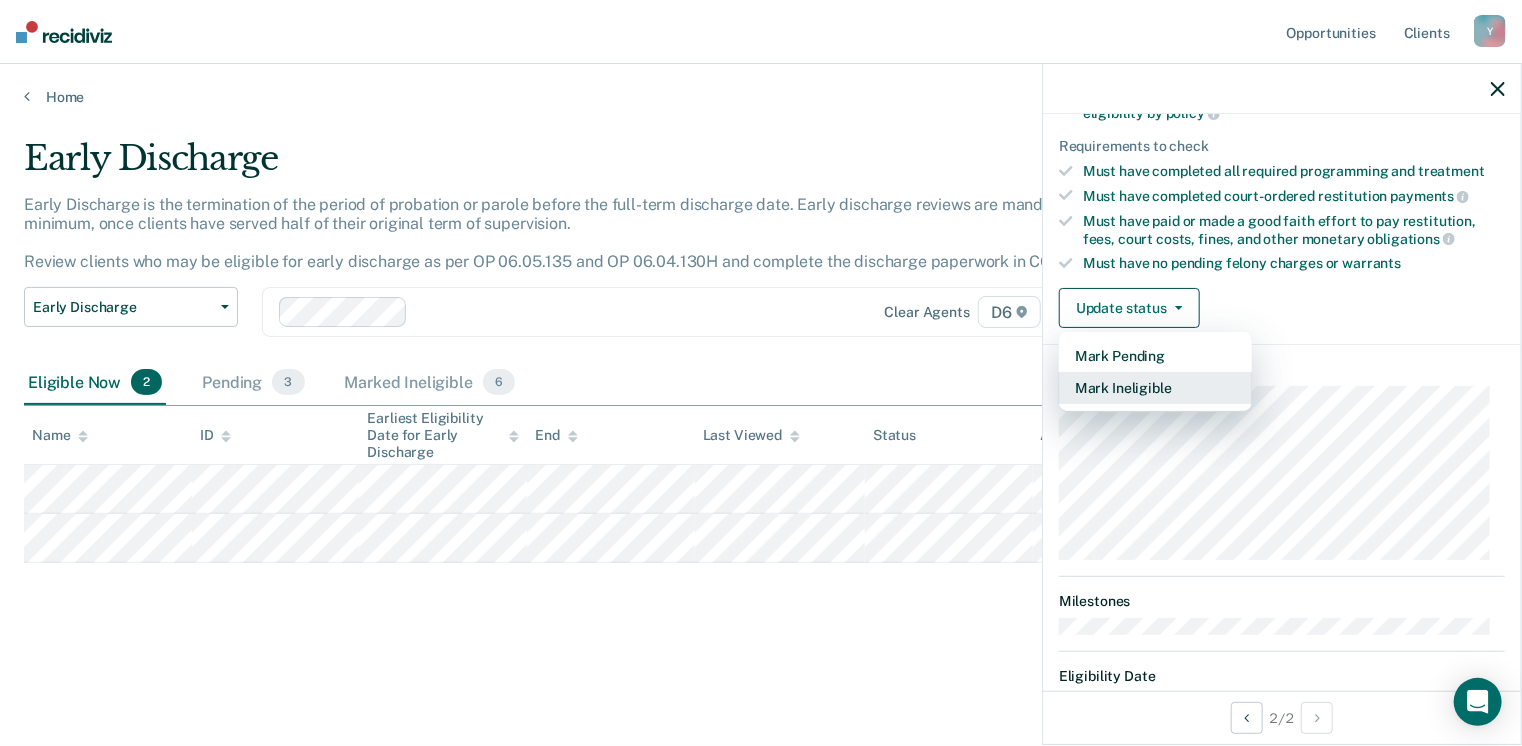 click on "Mark Ineligible" at bounding box center [1155, 388] 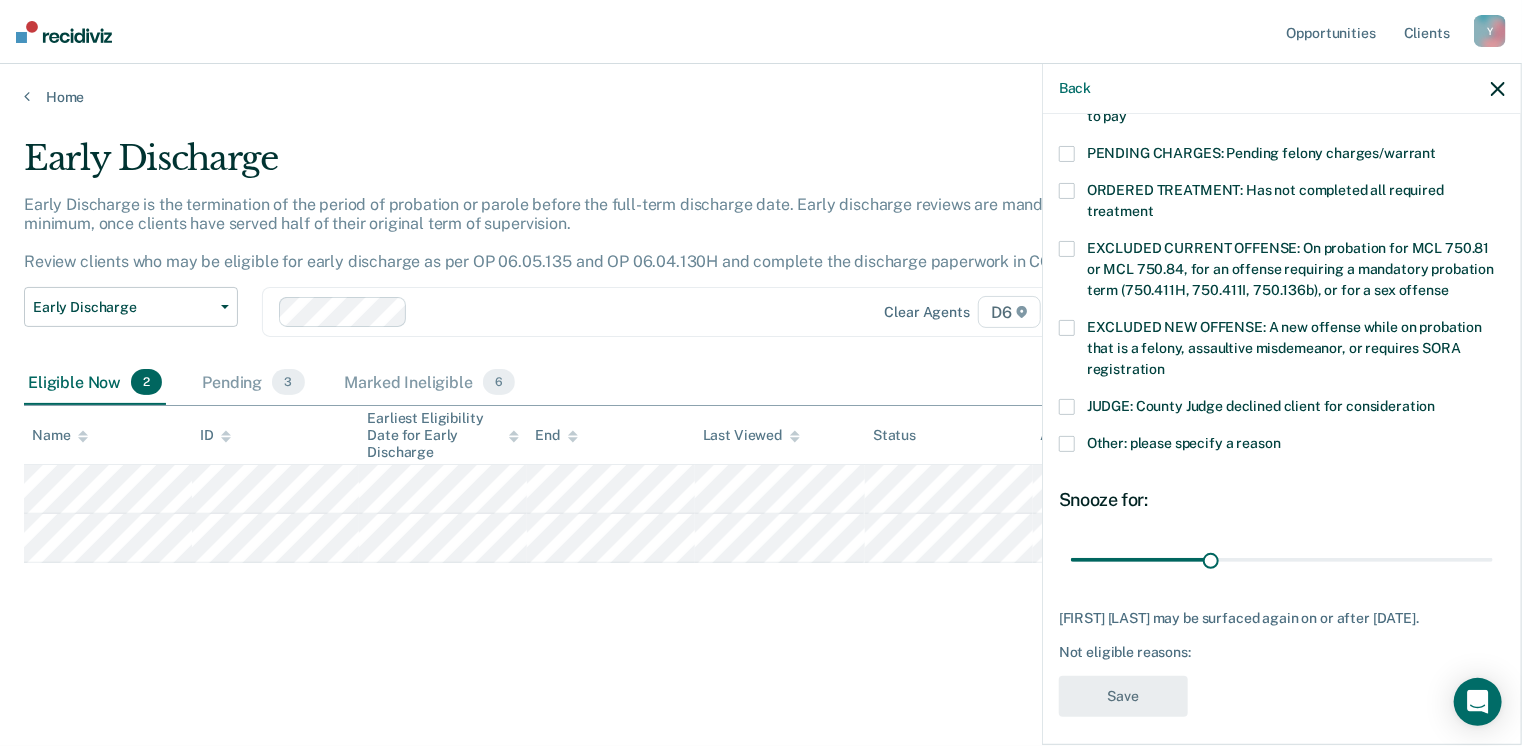scroll, scrollTop: 630, scrollLeft: 0, axis: vertical 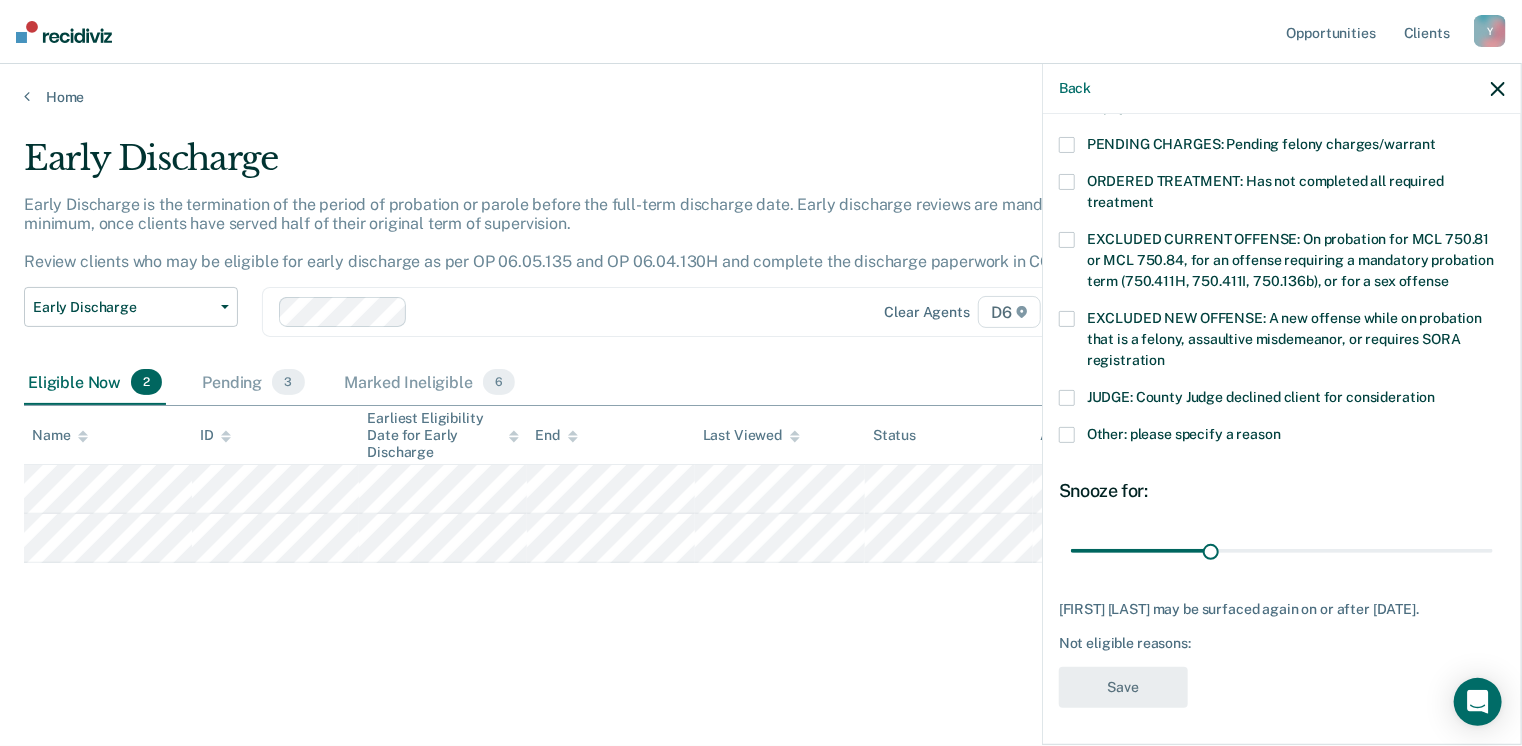 click at bounding box center [1067, 435] 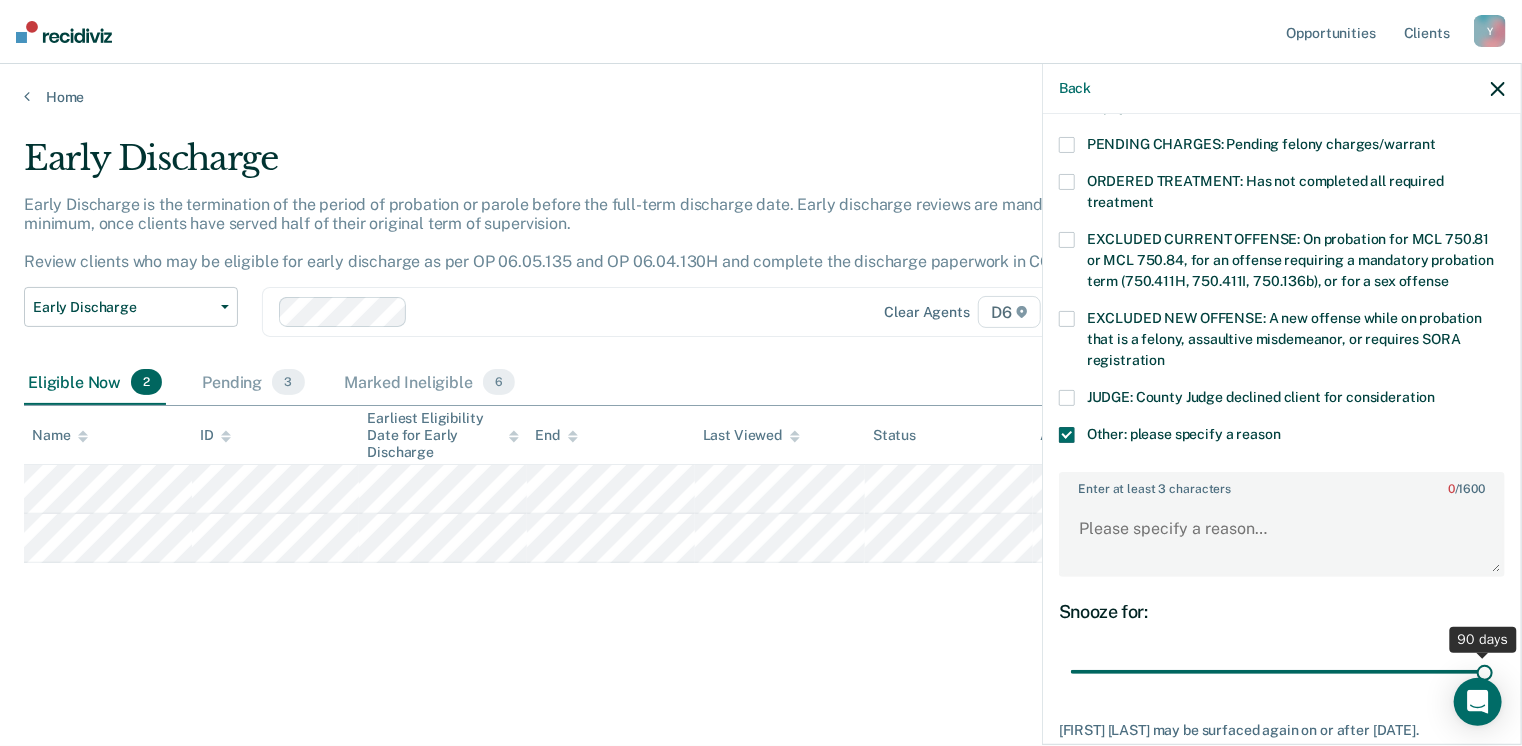 drag, startPoint x: 1205, startPoint y: 669, endPoint x: 1528, endPoint y: 662, distance: 323.07584 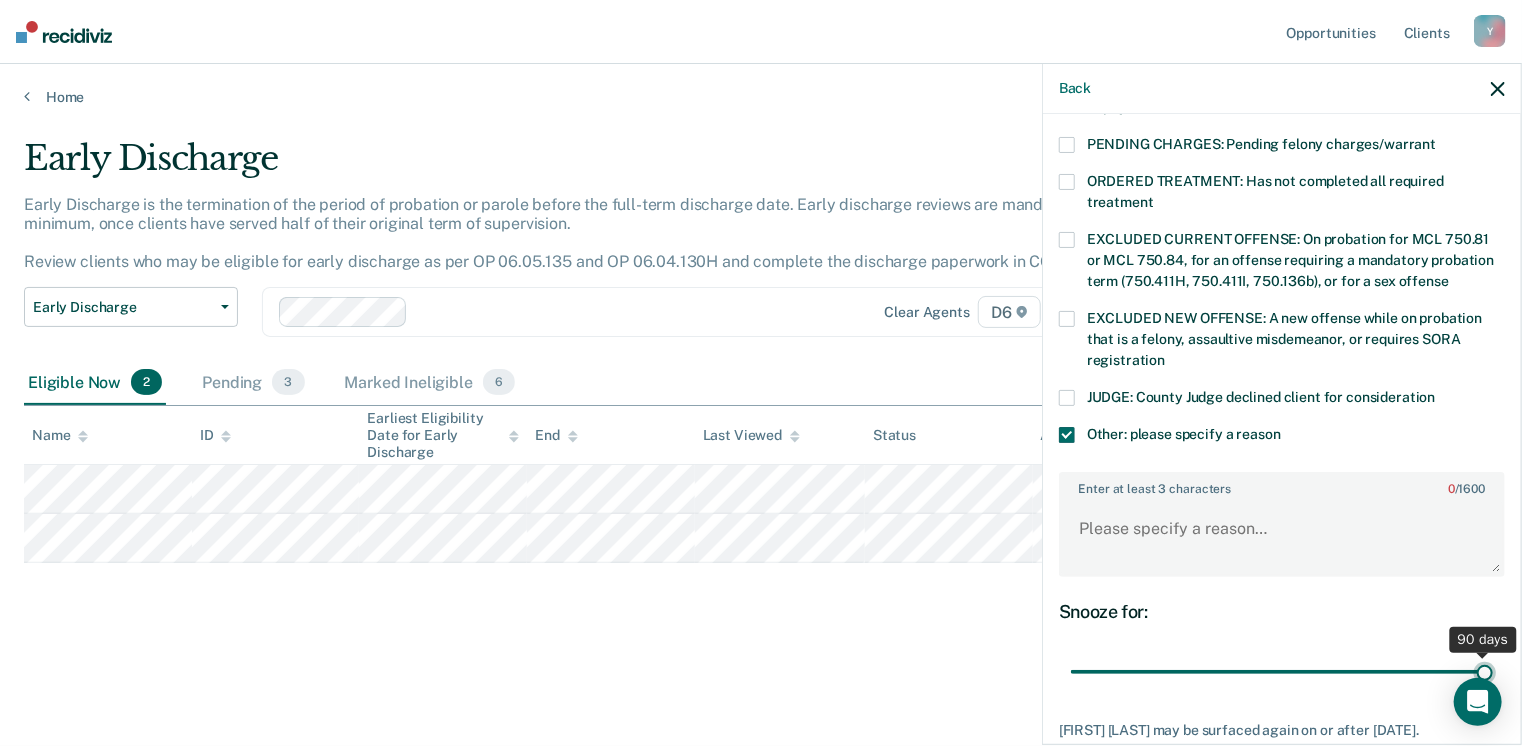 type on "90" 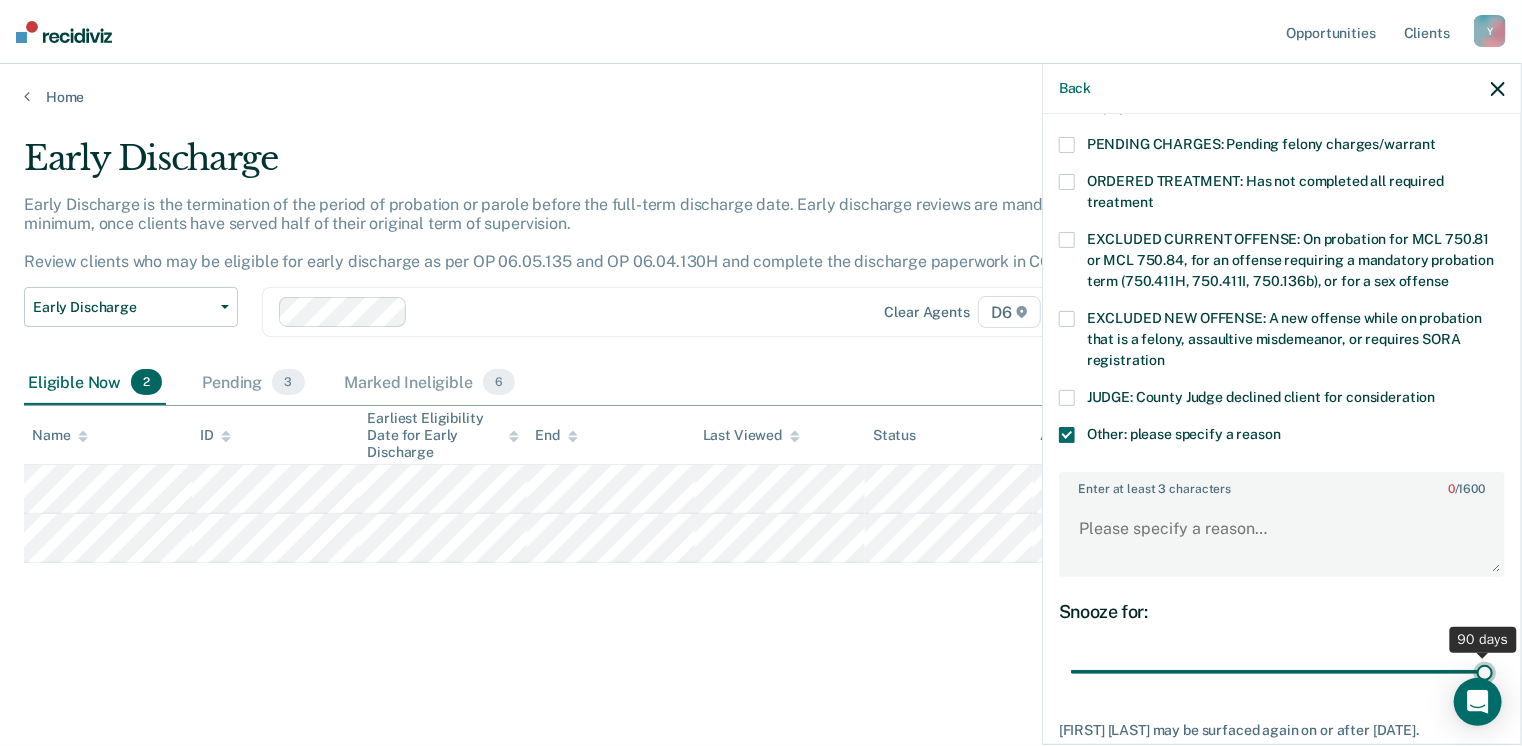 click at bounding box center (1282, 672) 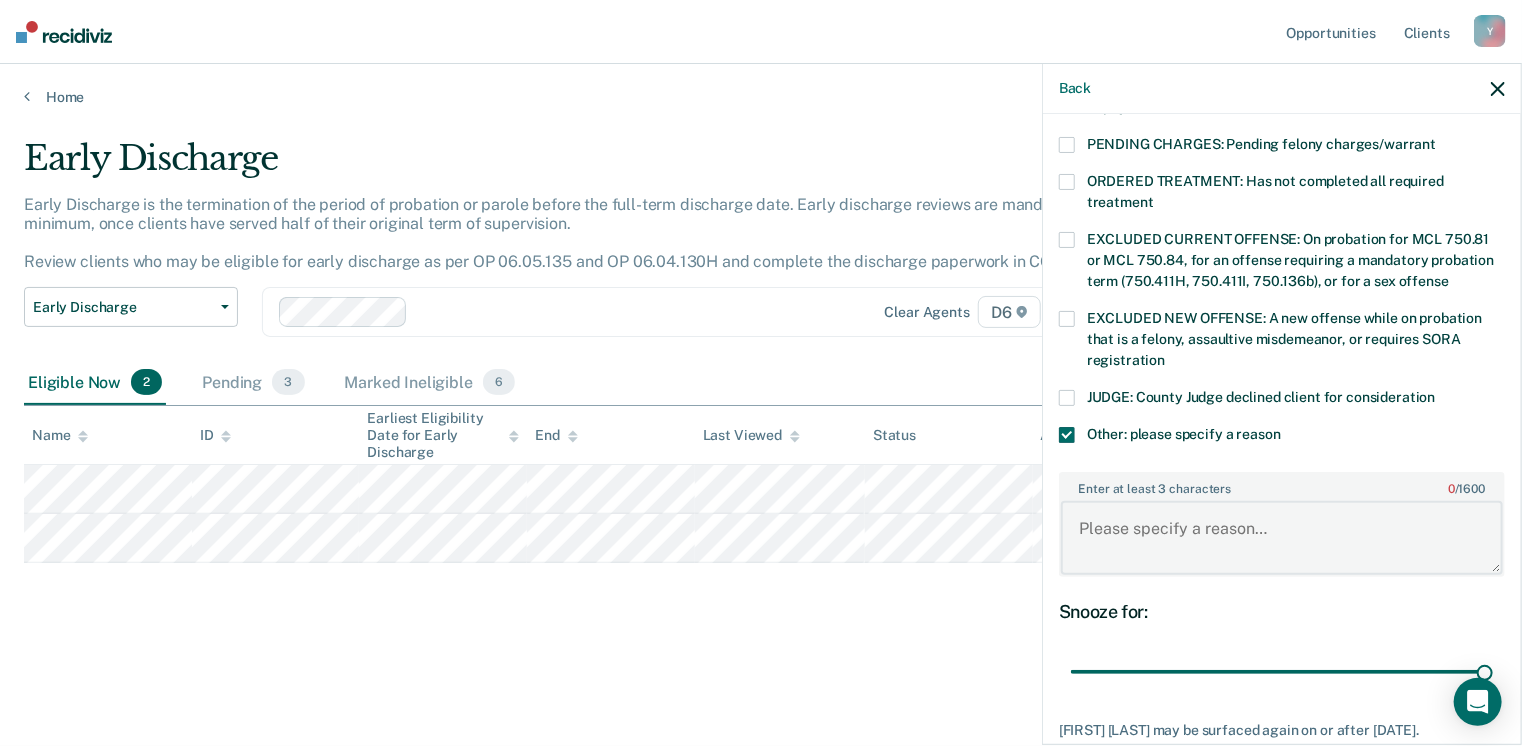 click on "Enter at least 3 characters 0  /  1600" at bounding box center [1282, 538] 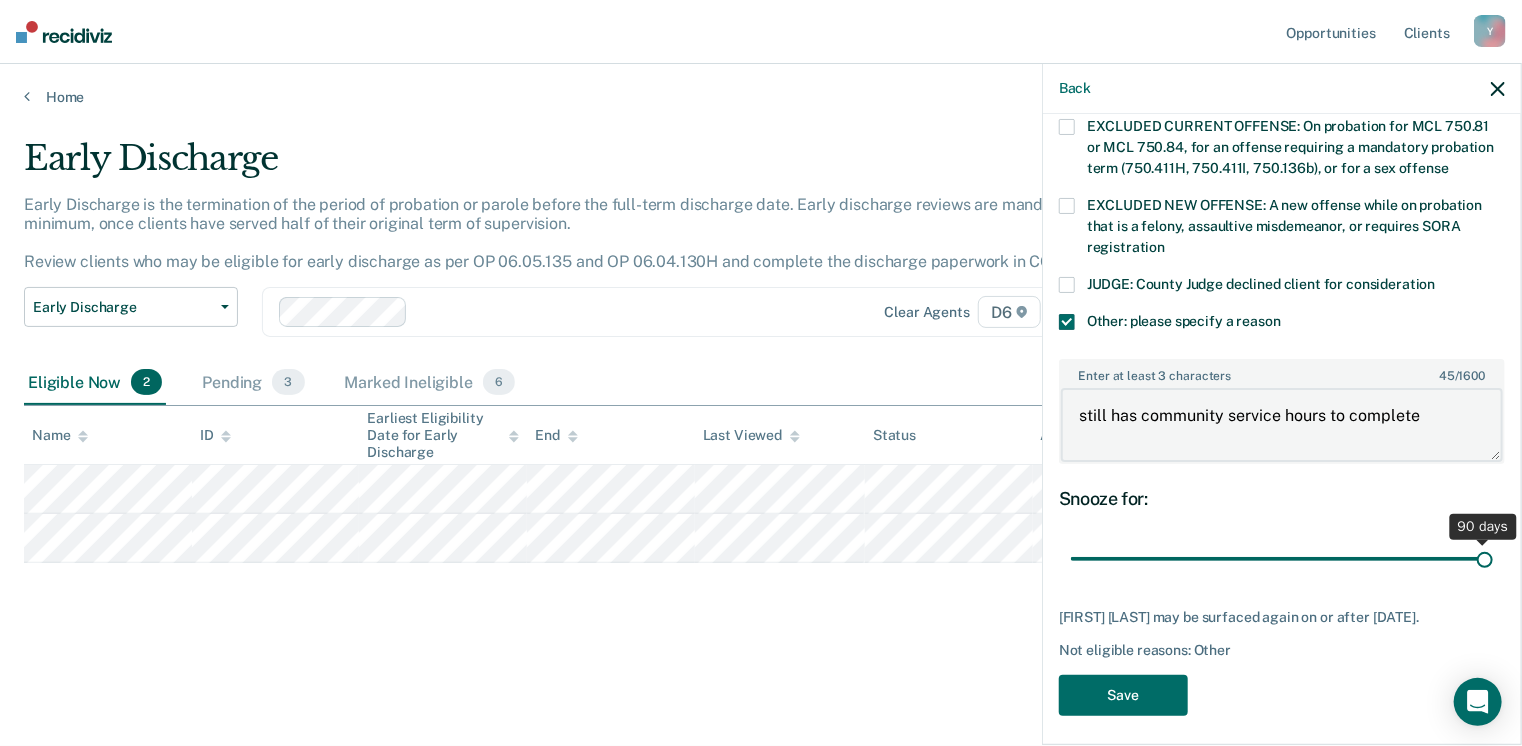 scroll, scrollTop: 749, scrollLeft: 0, axis: vertical 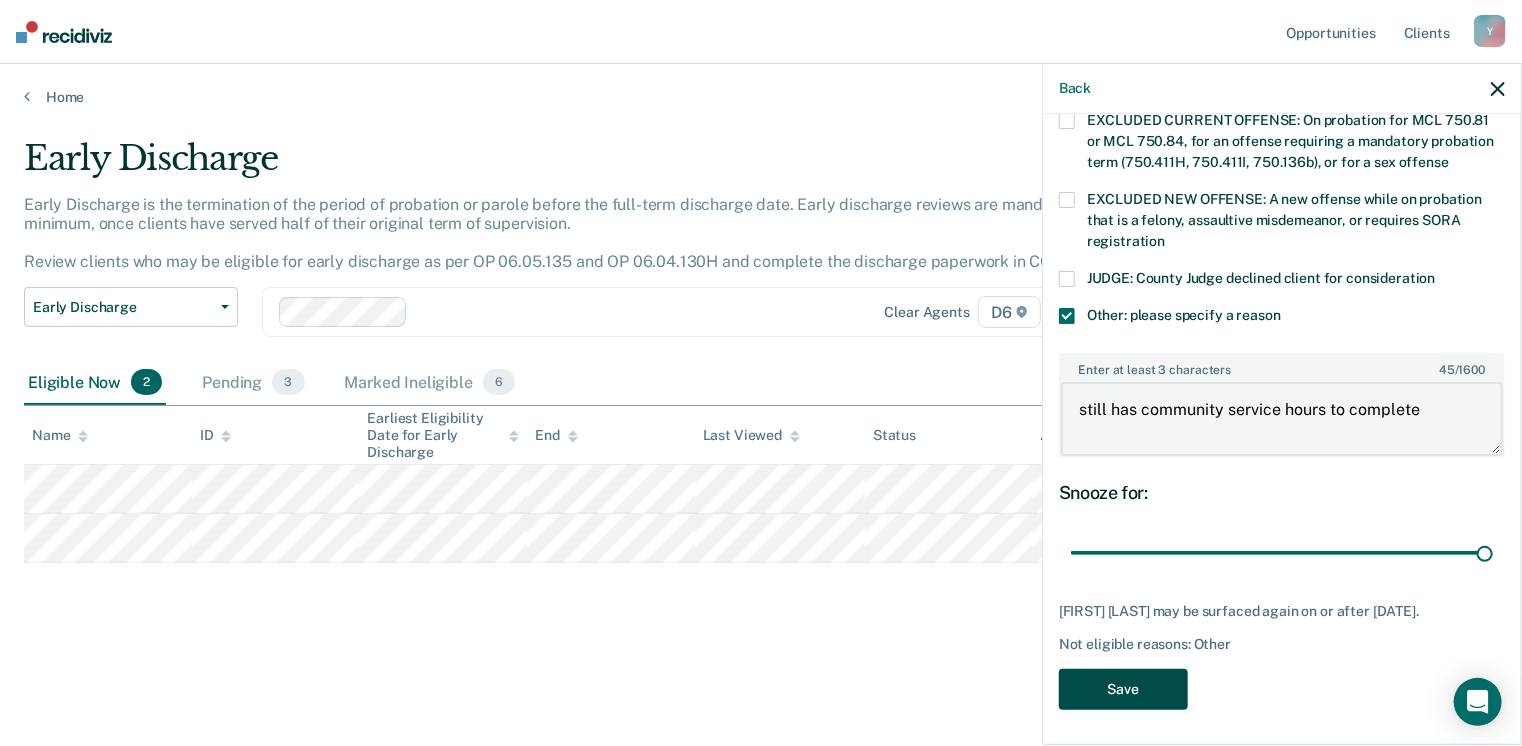type on "still has community service hours to complete" 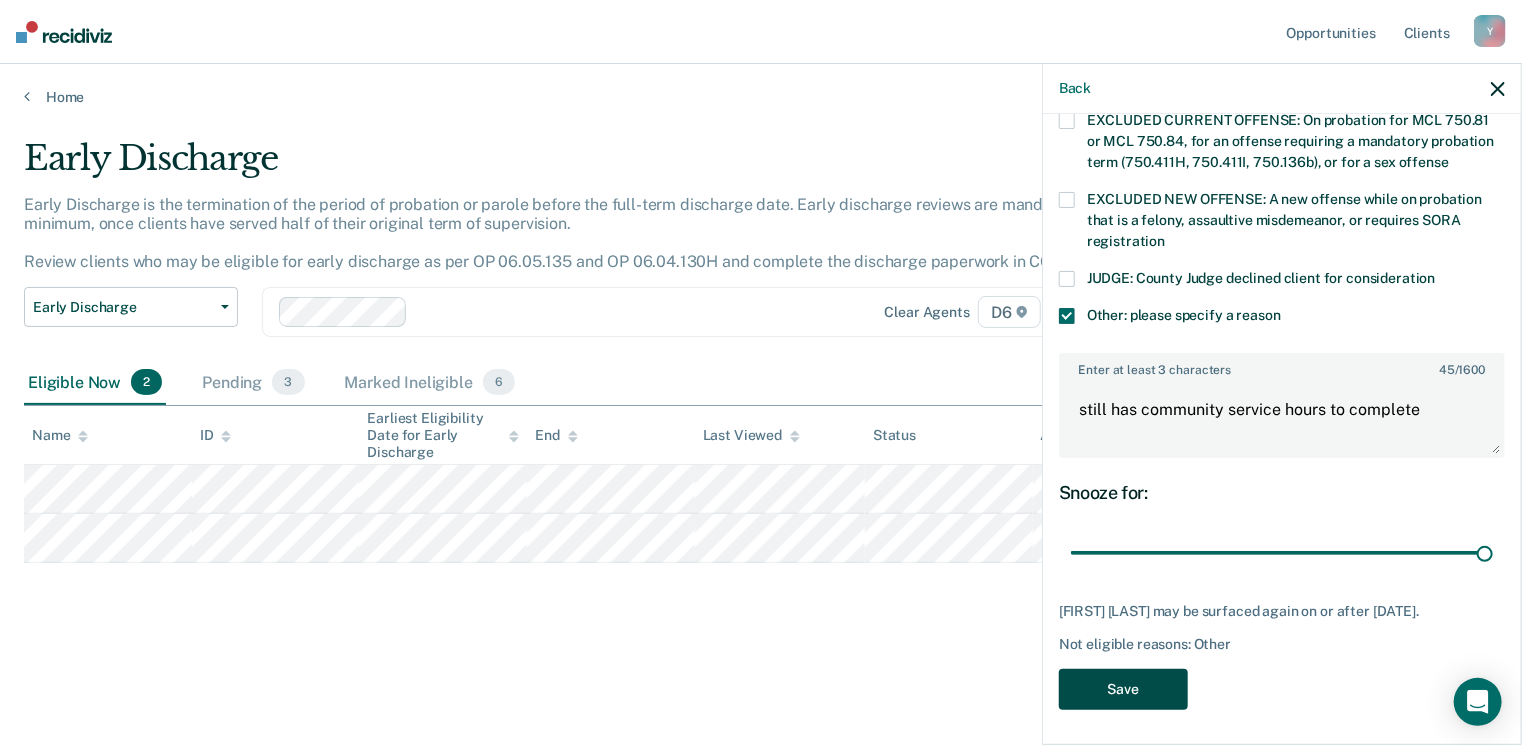click on "Save" at bounding box center [1123, 689] 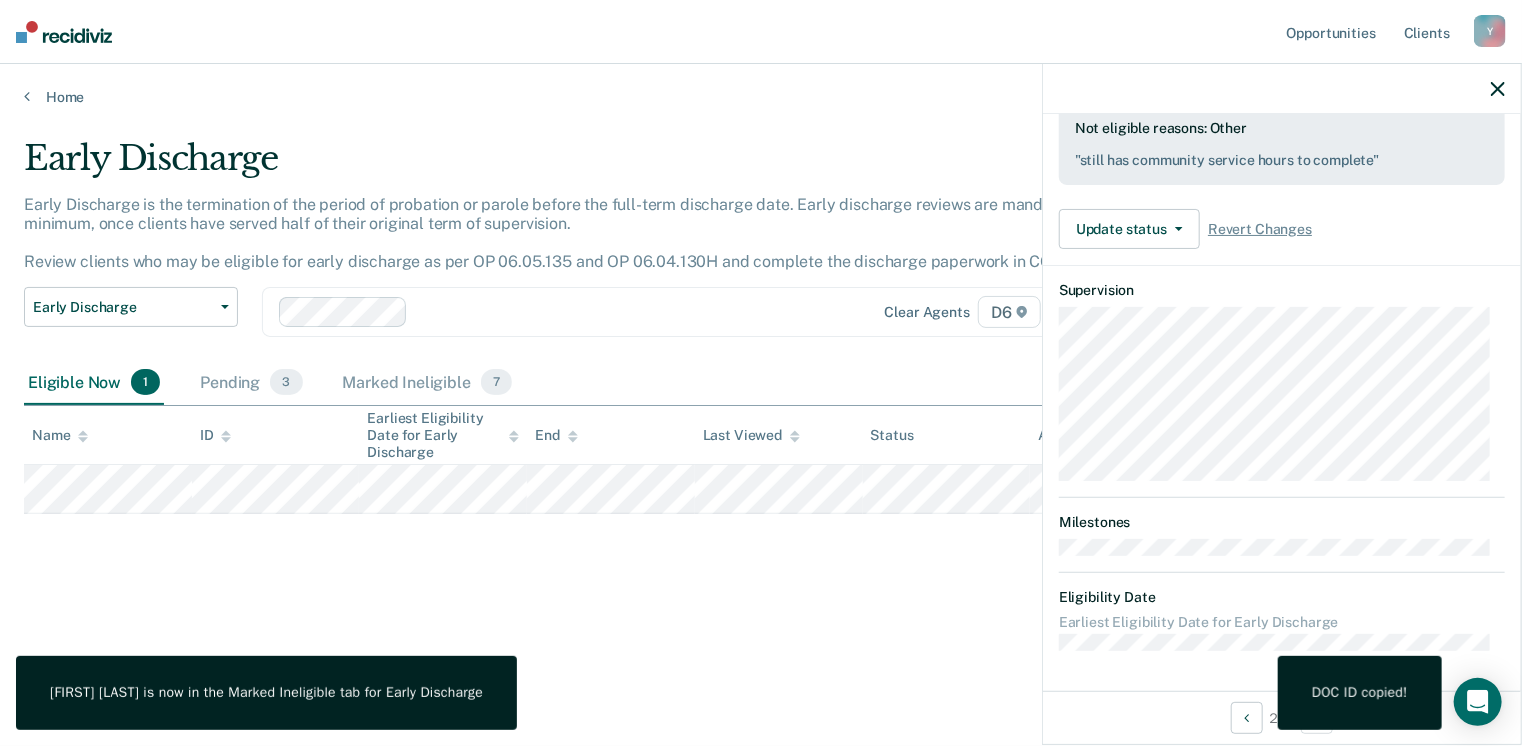 scroll, scrollTop: 371, scrollLeft: 0, axis: vertical 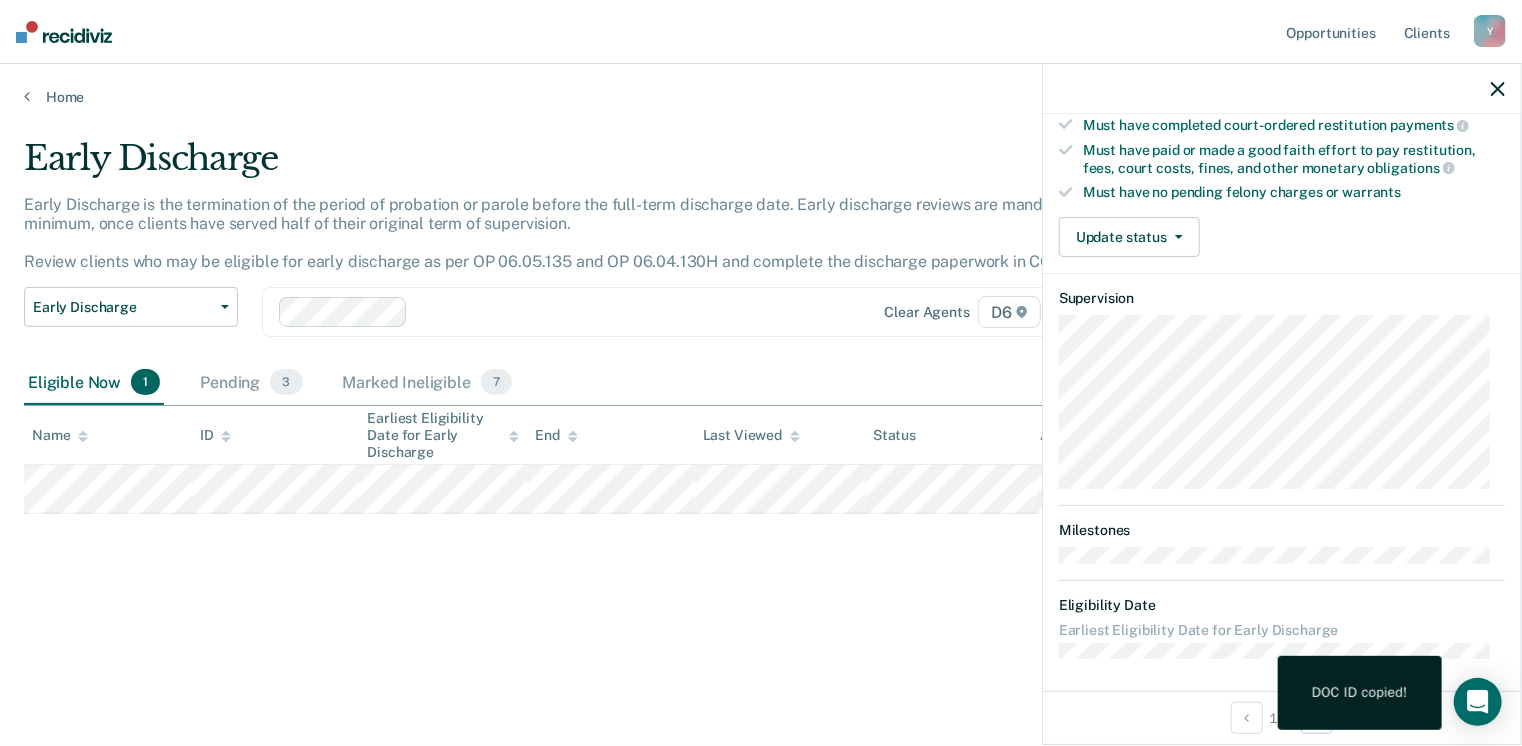 click on "Early Discharge Early Discharge is the termination of the period of probation or parole before the full-term discharge date. Early discharge reviews are mandated, at minimum, once clients have served half of their original term of supervision. Review clients who may be eligible for early discharge as per OP 06.05.135 and OP 06.04.130H and complete the discharge paperwork in COMS. Early Discharge Classification Review Early Discharge Minimum Telephone Reporting Overdue for Discharge Supervision Level Mismatch Clear agents D6 Eligible Now 1 Pending 3 Marked Ineligible 7 To pick up a draggable item, press the space bar. While dragging, use the arrow keys to move the item. Press space again to drop the item in its new position, or press escape to cancel. Name ID Earliest Eligibility Date for Early Discharge End Last Viewed Status Assigned to" at bounding box center (761, 399) 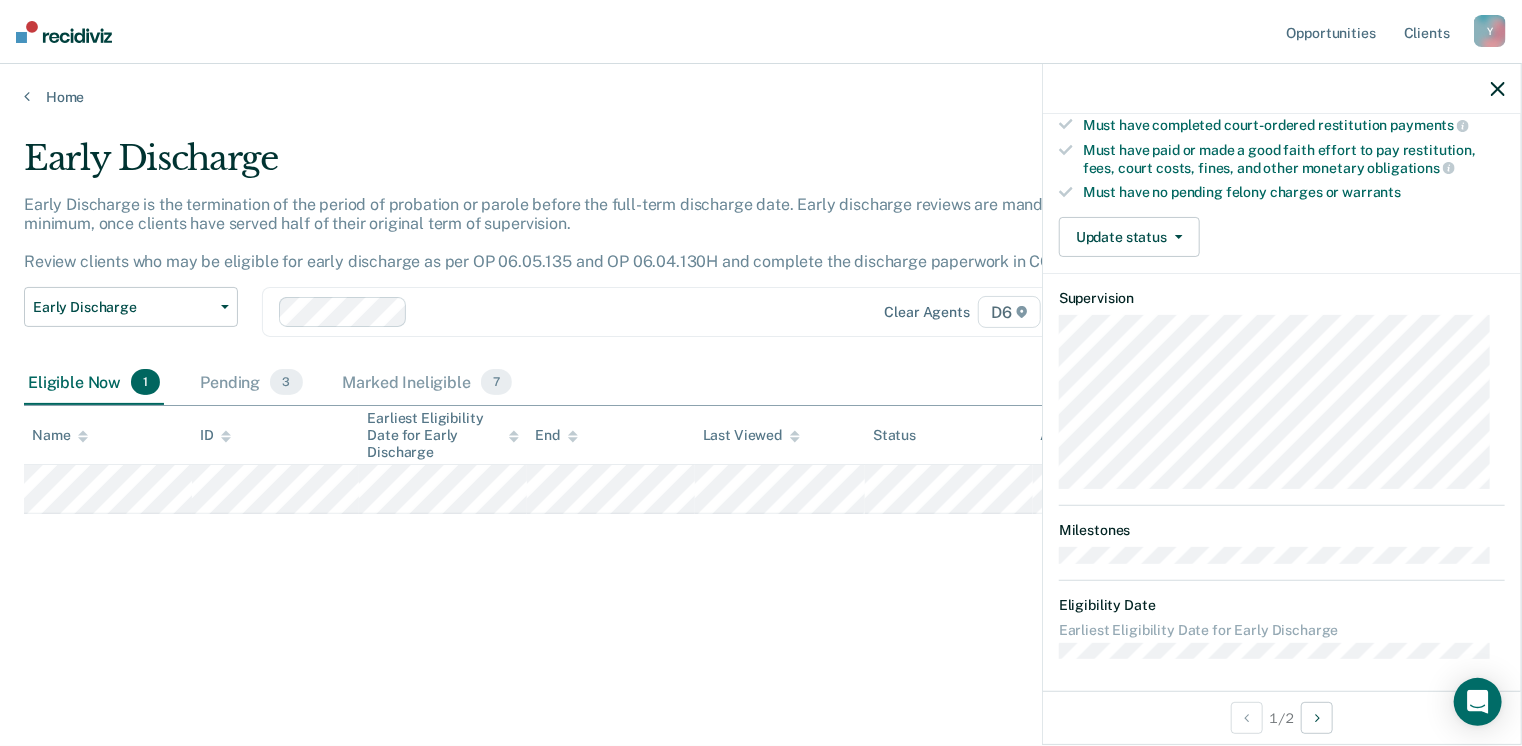 click on "Early Discharge Early Discharge is the termination of the period of probation or parole before the full-term discharge date. Early discharge reviews are mandated, at minimum, once clients have served half of their original term of supervision. Review clients who may be eligible for early discharge as per OP 06.05.135 and OP 06.04.130H and complete the discharge paperwork in COMS. Early Discharge Classification Review Early Discharge Minimum Telephone Reporting Overdue for Discharge Supervision Level Mismatch Clear agents D6 Eligible Now 1 Pending 3 Marked Ineligible 7 To pick up a draggable item, press the space bar. While dragging, use the arrow keys to move the item. Press space again to drop the item in its new position, or press escape to cancel. Name ID Earliest Eligibility Date for Early Discharge End Last Viewed Status Assigned to" at bounding box center [761, 399] 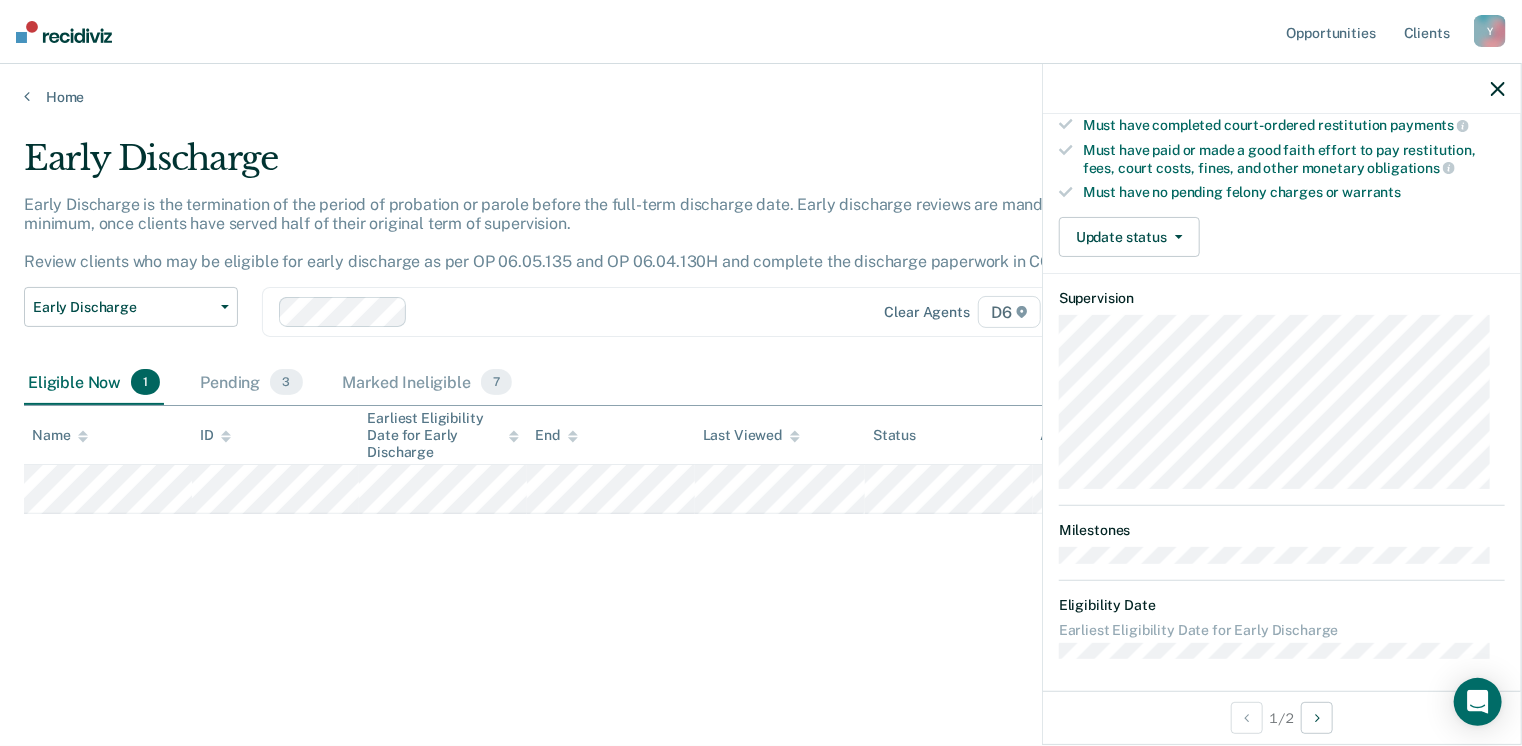 scroll, scrollTop: 0, scrollLeft: 0, axis: both 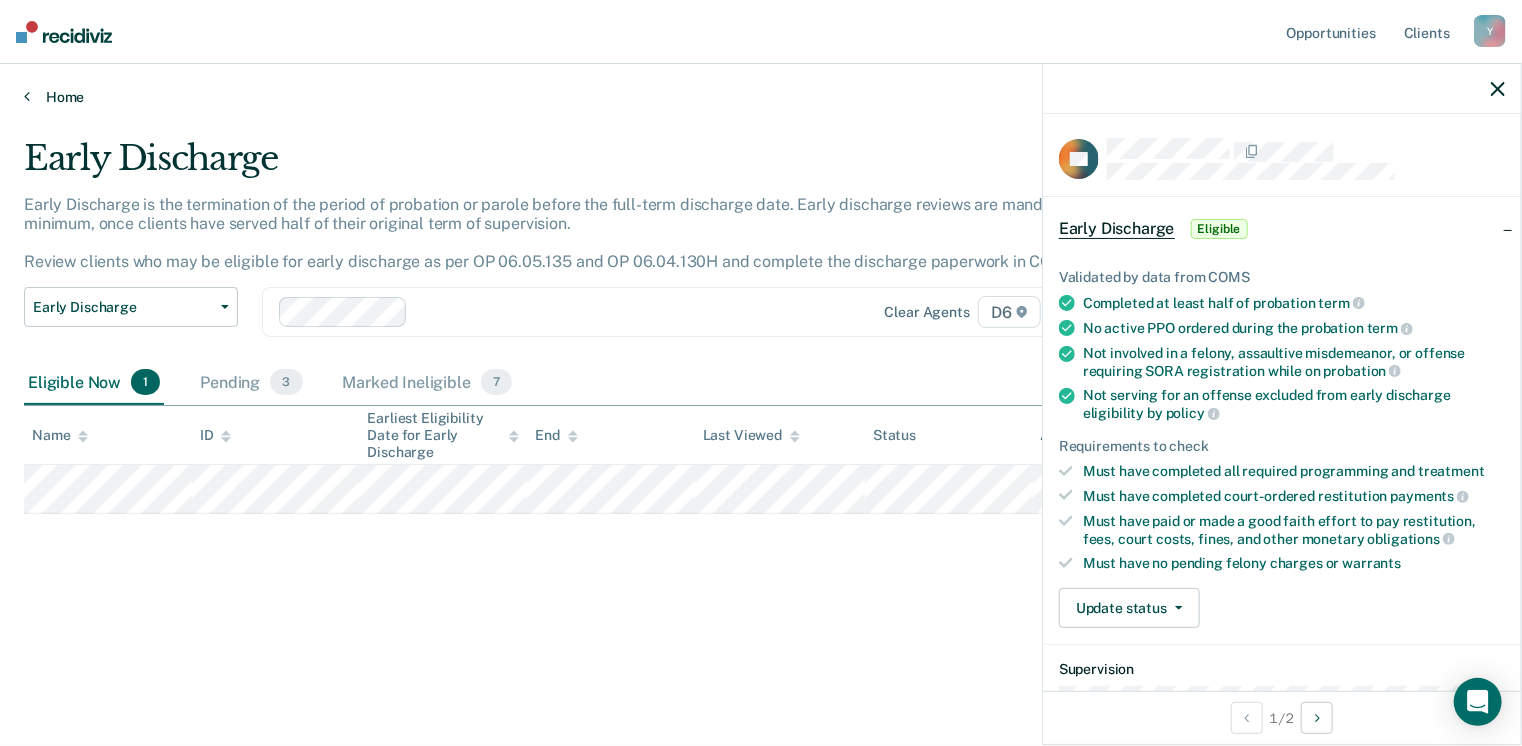 click on "Home" at bounding box center [761, 97] 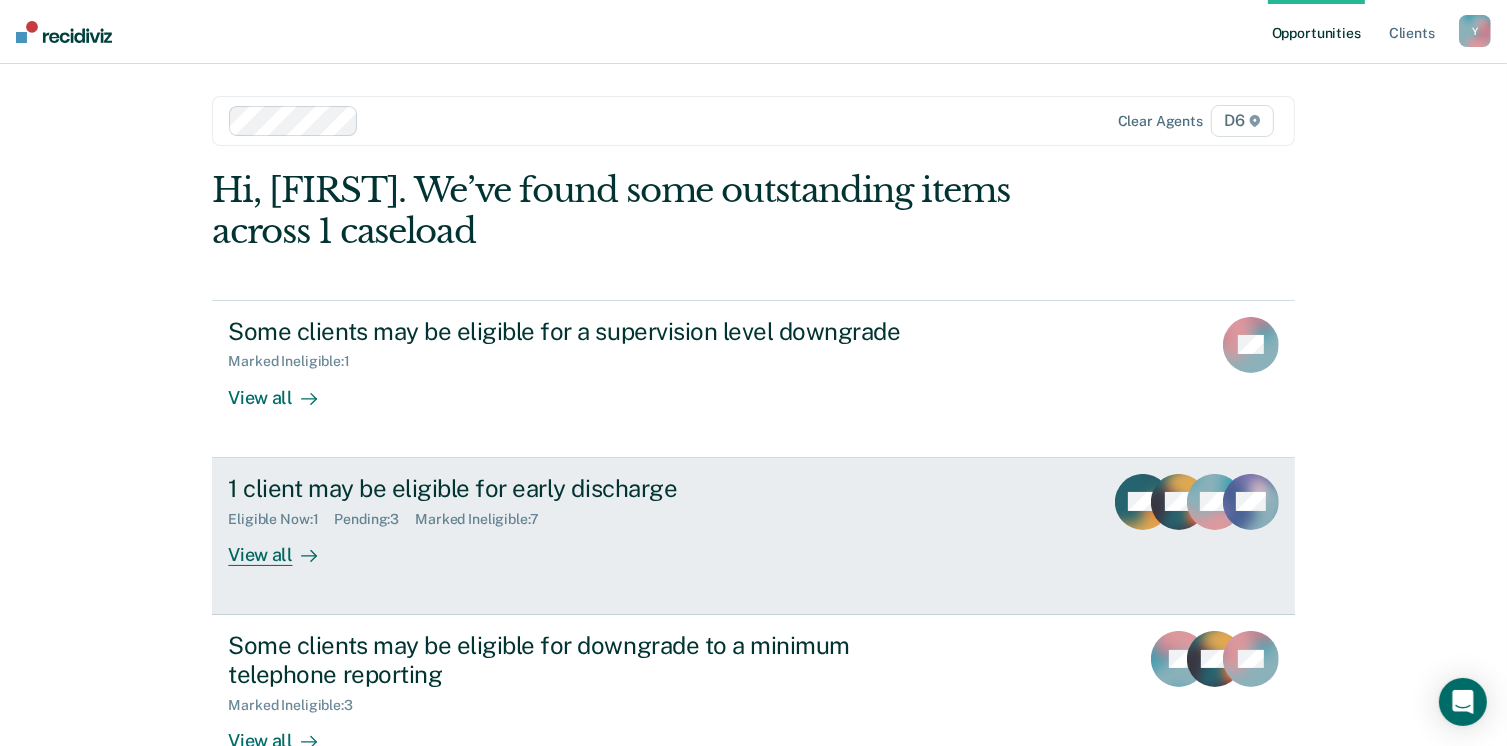 click on "Eligible Now : 1 Pending : 3 Marked Ineligible : 7" at bounding box center [579, 515] 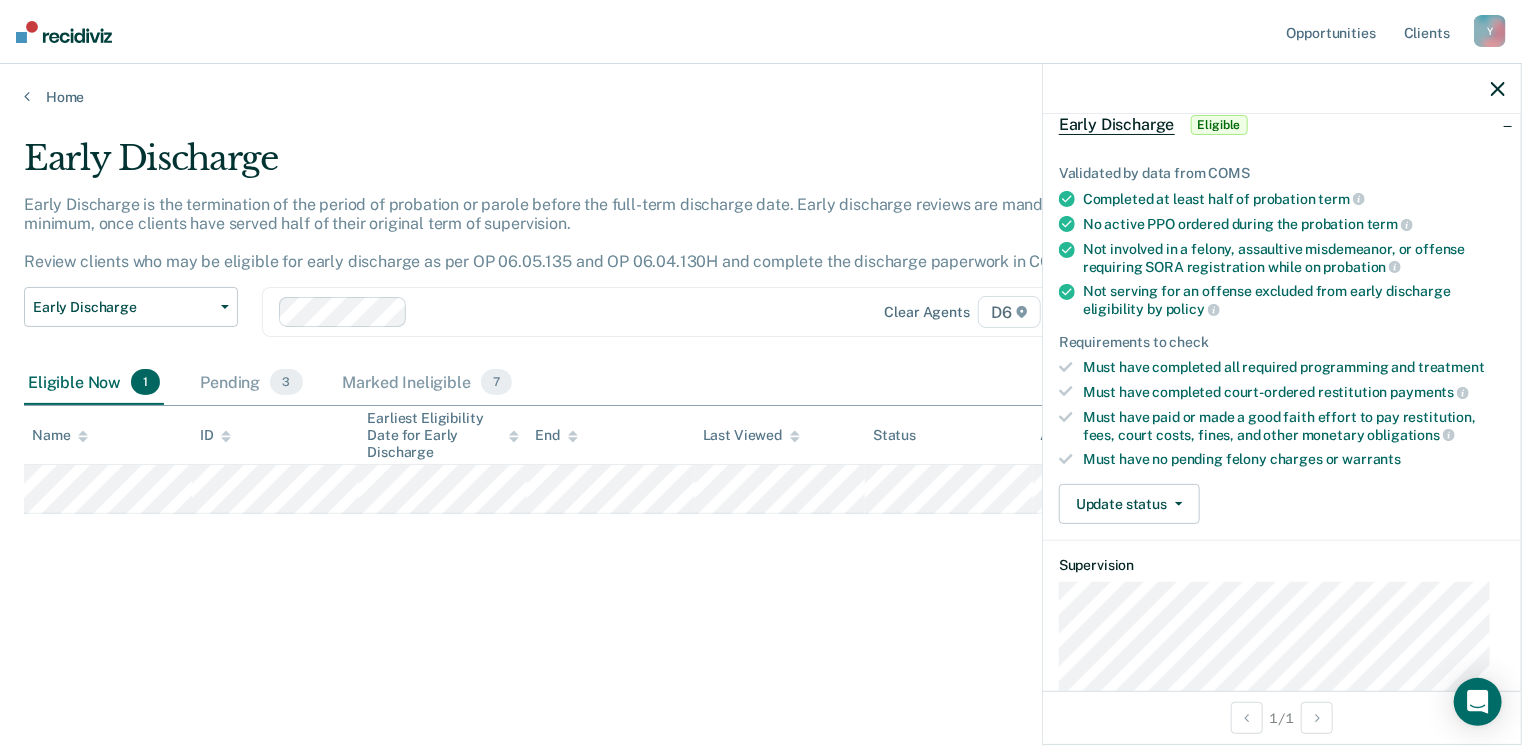 scroll, scrollTop: 371, scrollLeft: 0, axis: vertical 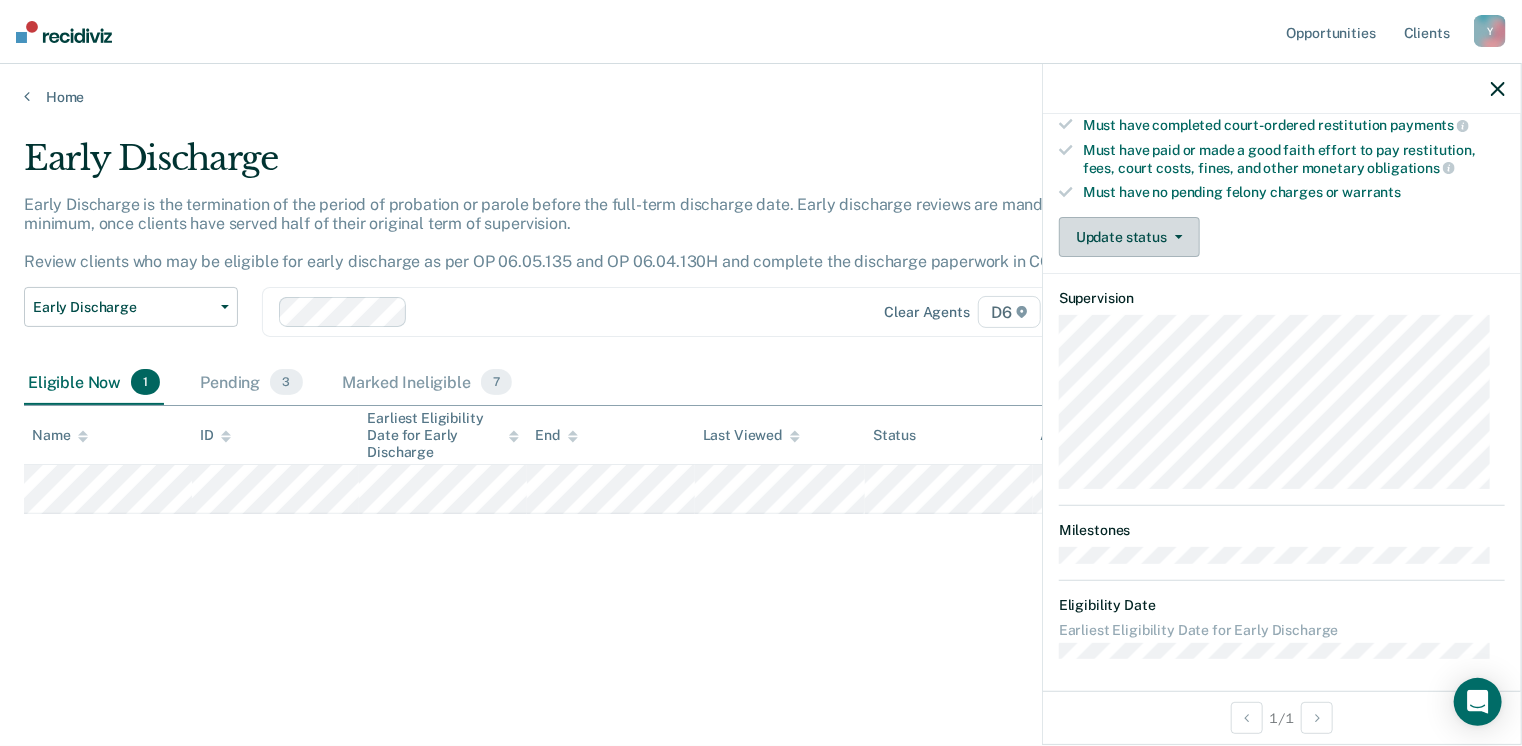 click on "Update status" at bounding box center (1129, 237) 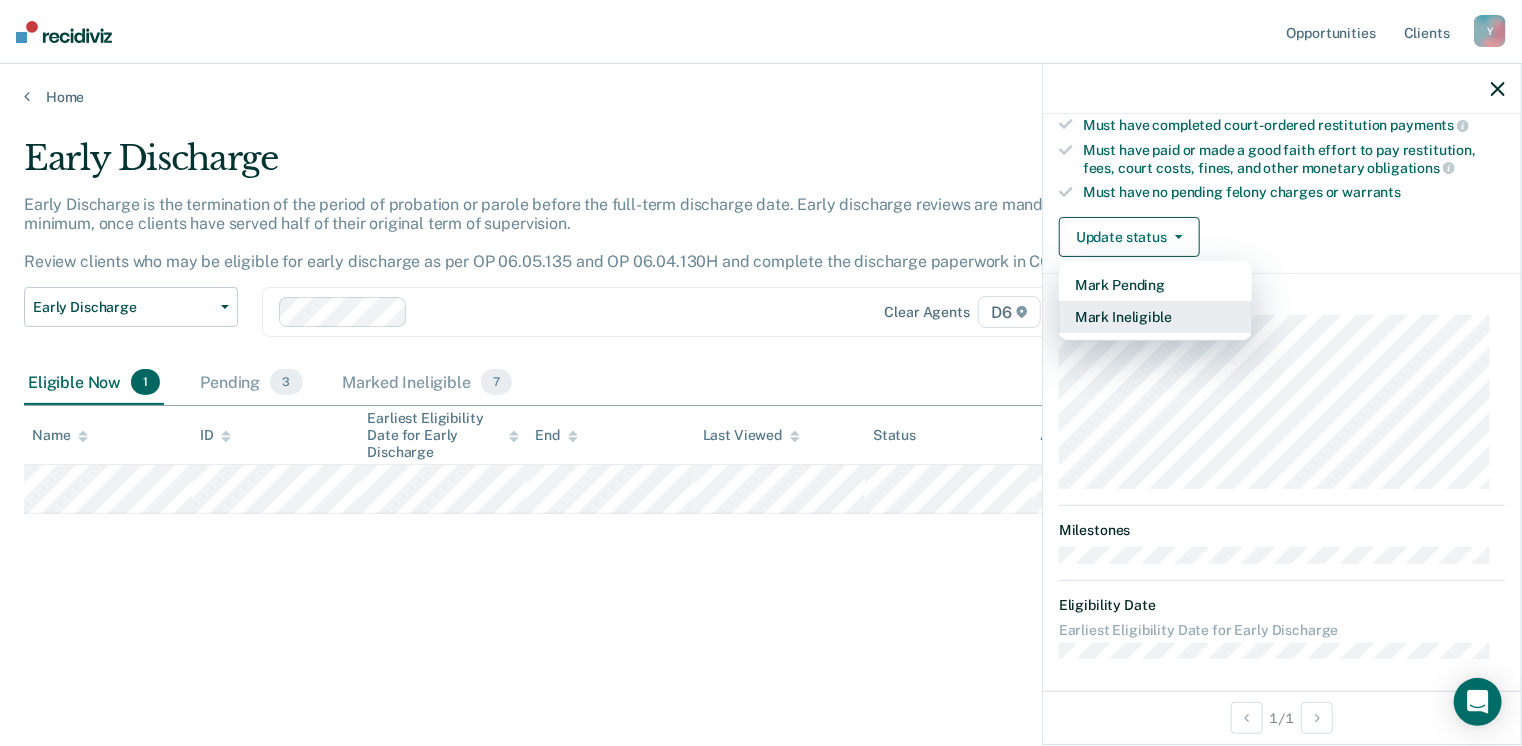 click on "Mark Ineligible" at bounding box center (1155, 317) 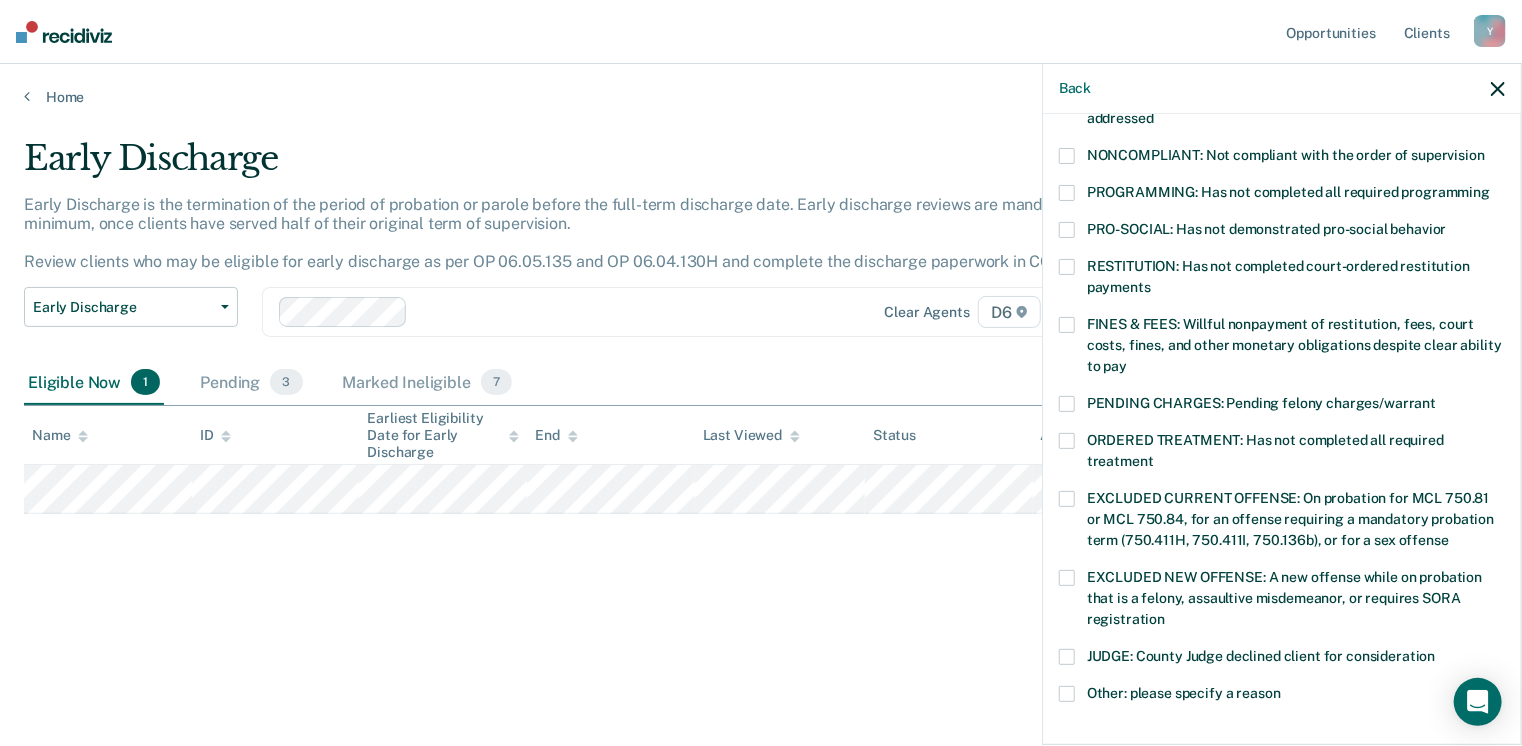 click at bounding box center [1067, 325] 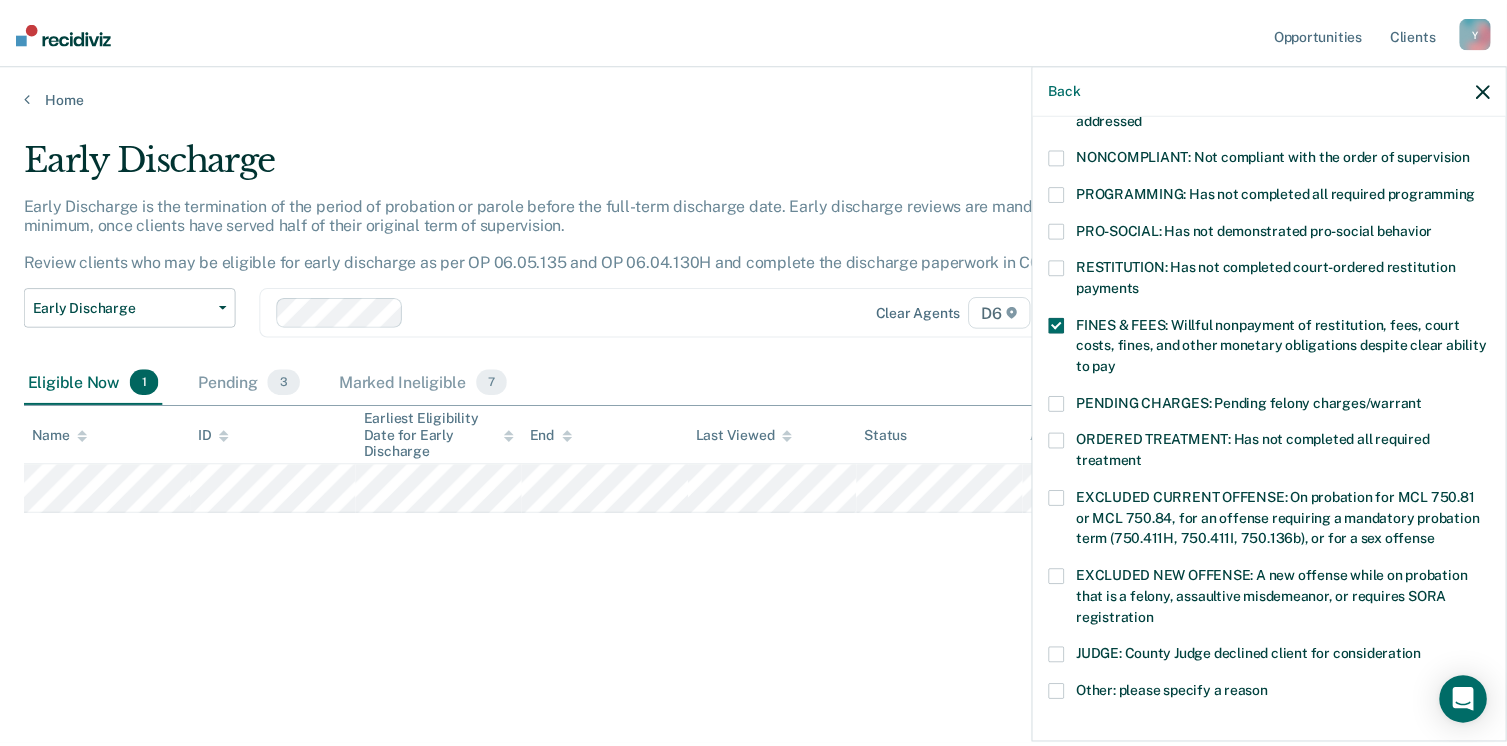 scroll, scrollTop: 630, scrollLeft: 0, axis: vertical 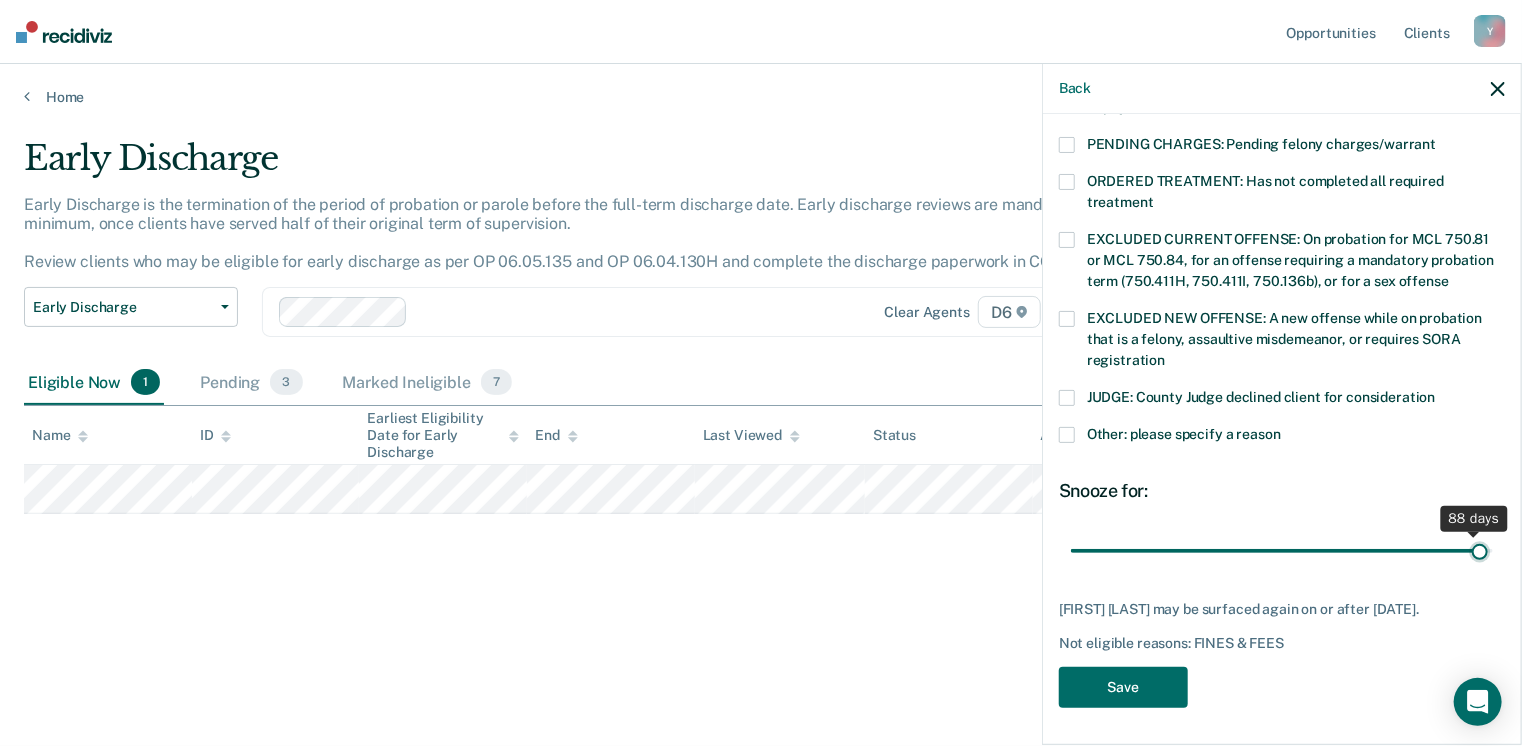 drag, startPoint x: 1205, startPoint y: 545, endPoint x: 1465, endPoint y: 524, distance: 260.8467 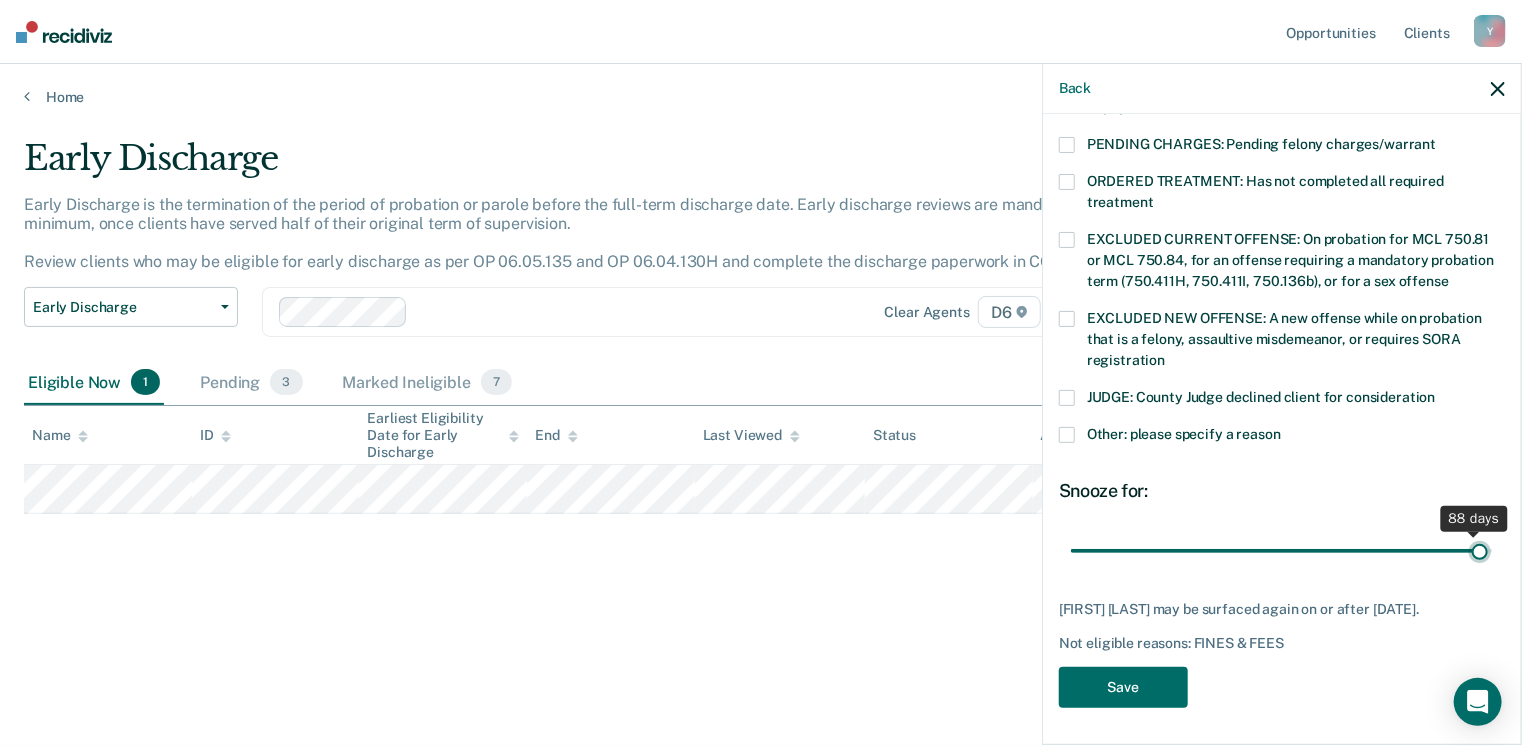 type on "89" 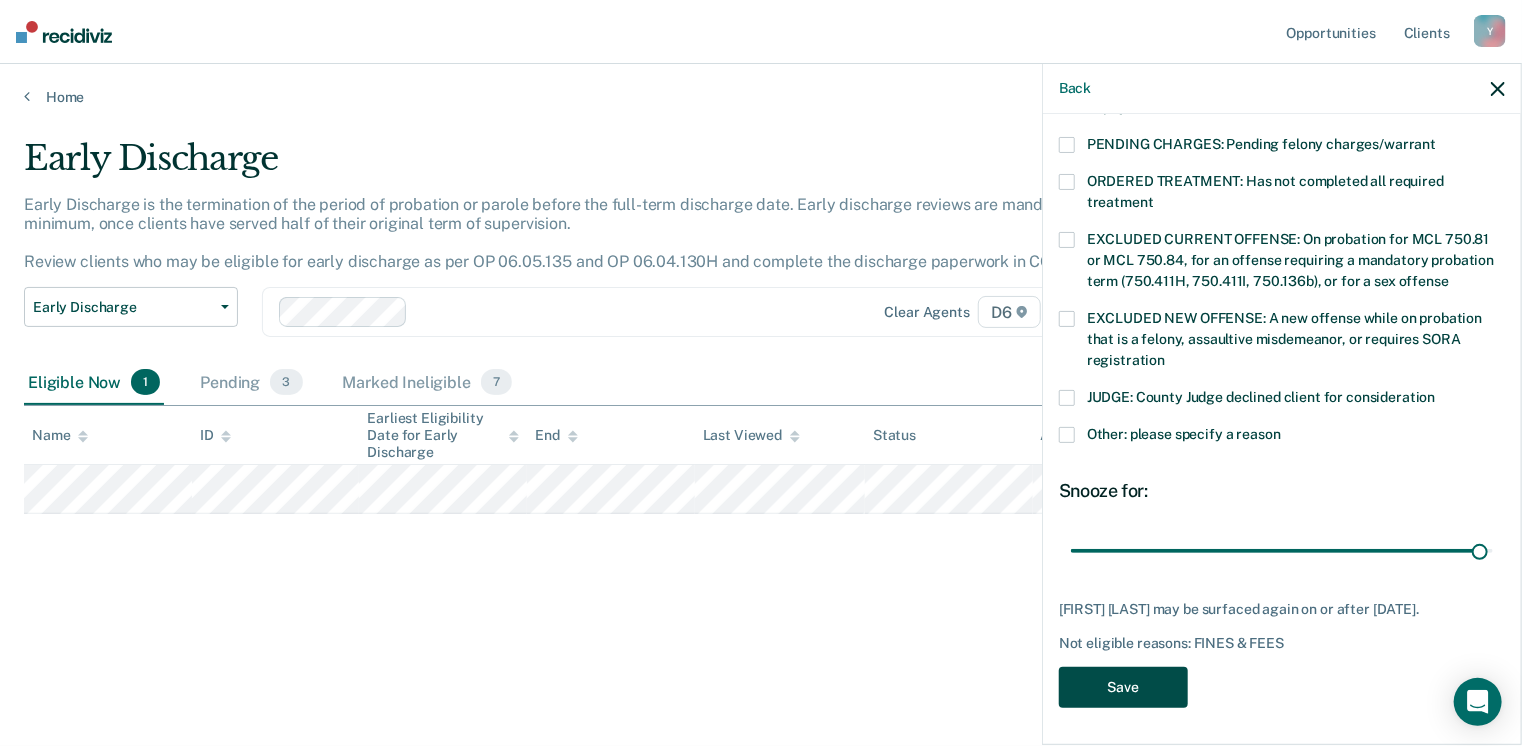 click on "Save" at bounding box center (1123, 687) 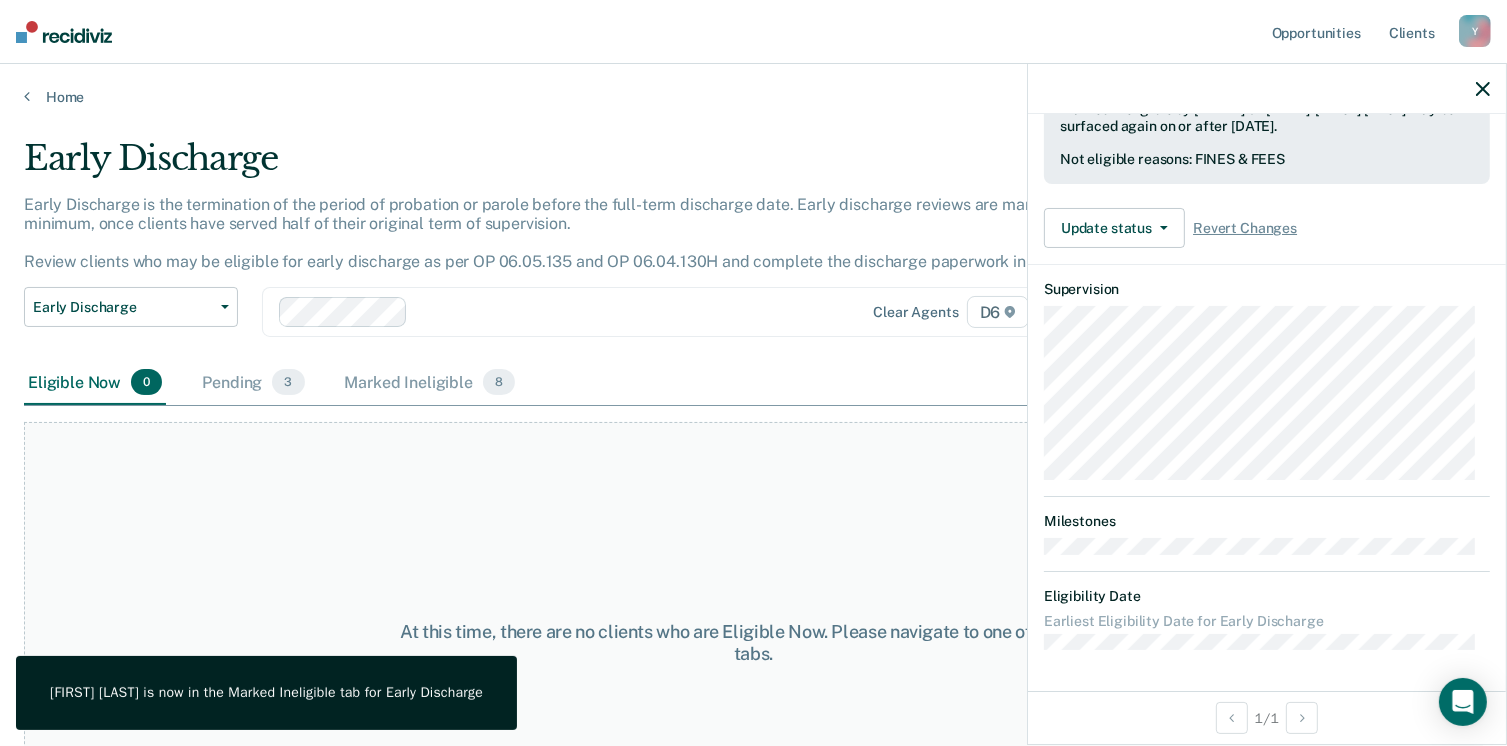 scroll, scrollTop: 519, scrollLeft: 0, axis: vertical 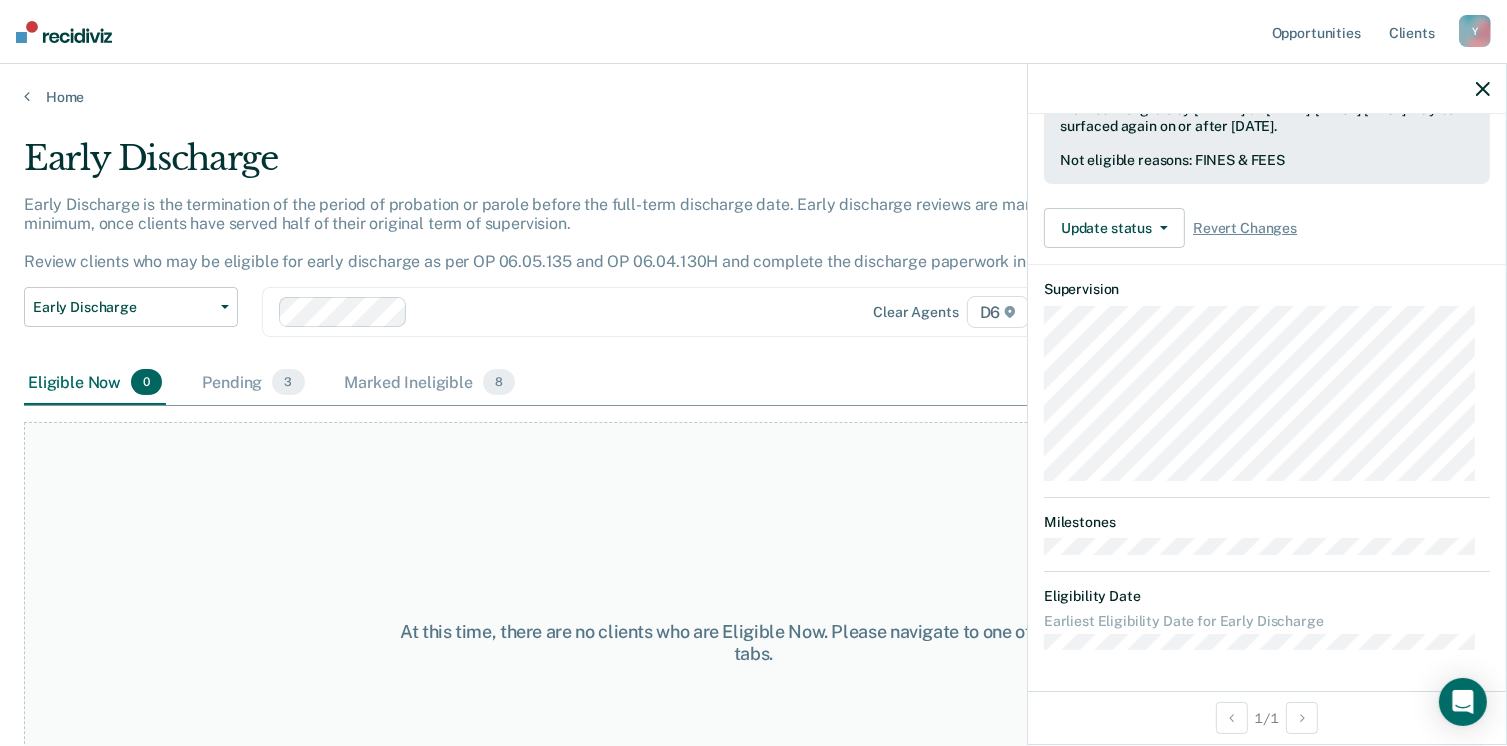 click on "Early Discharge Early Discharge is the termination of the period of probation or parole before the full-term discharge date. Early discharge reviews are mandated, at minimum, once clients have served half of their original term of supervision. Review clients who may be eligible for early discharge as per OP 06.05.135 and OP 06.04.130H and complete the discharge paperwork in COMS. Early Discharge Classification Review Early Discharge Minimum Telephone Reporting Overdue for Discharge Supervision Level Mismatch Clear agents D6 Eligible Now 0 Pending 3 Marked Ineligible 8 To pick up a draggable item, press the space bar. While dragging, use the arrow keys to move the item. Press space again to drop the item in its new position, or press escape to cancel. At this time, there are no clients who are Eligible Now. Please navigate to one of the other tabs." at bounding box center [753, 423] 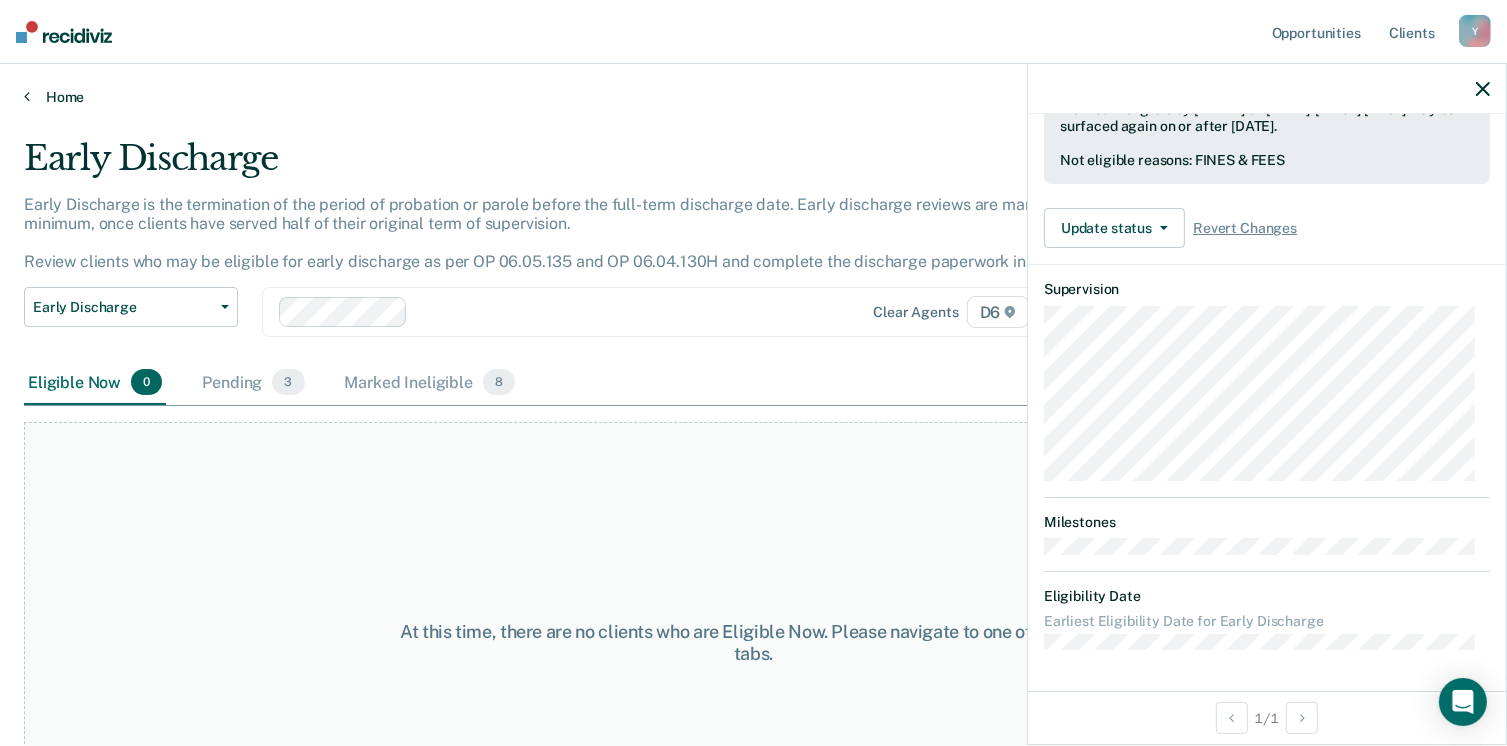 click on "Home" at bounding box center [753, 97] 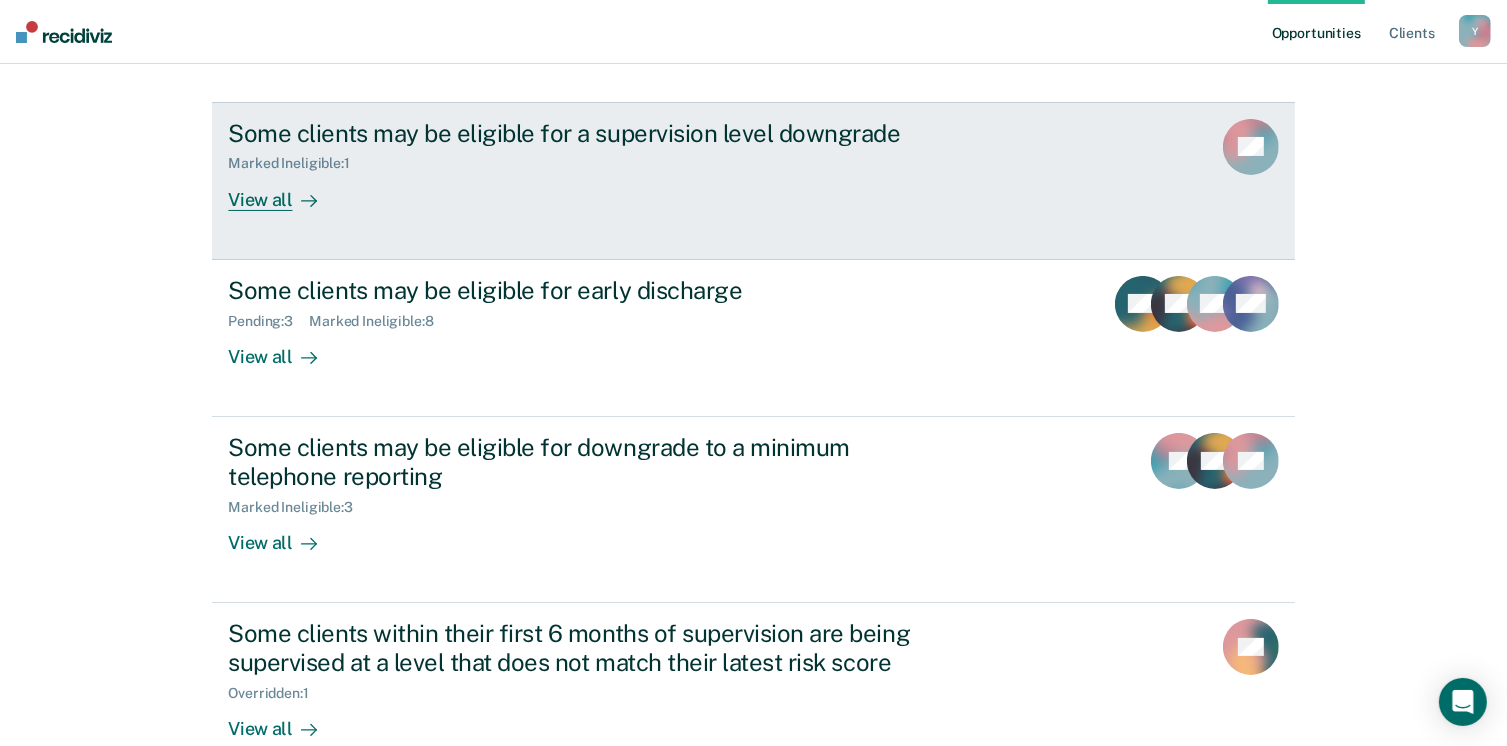 scroll, scrollTop: 300, scrollLeft: 0, axis: vertical 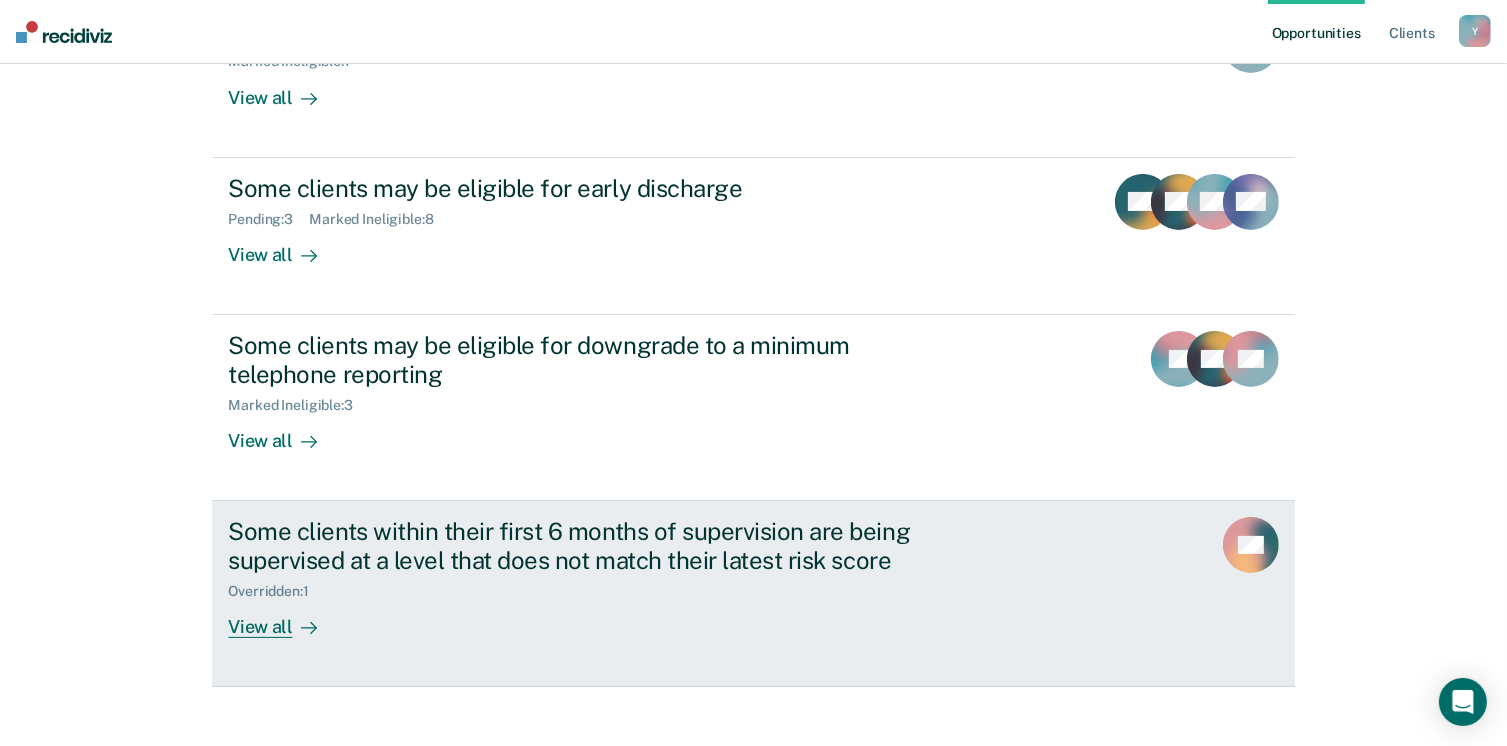 click on "Overridden : 1" at bounding box center (579, 587) 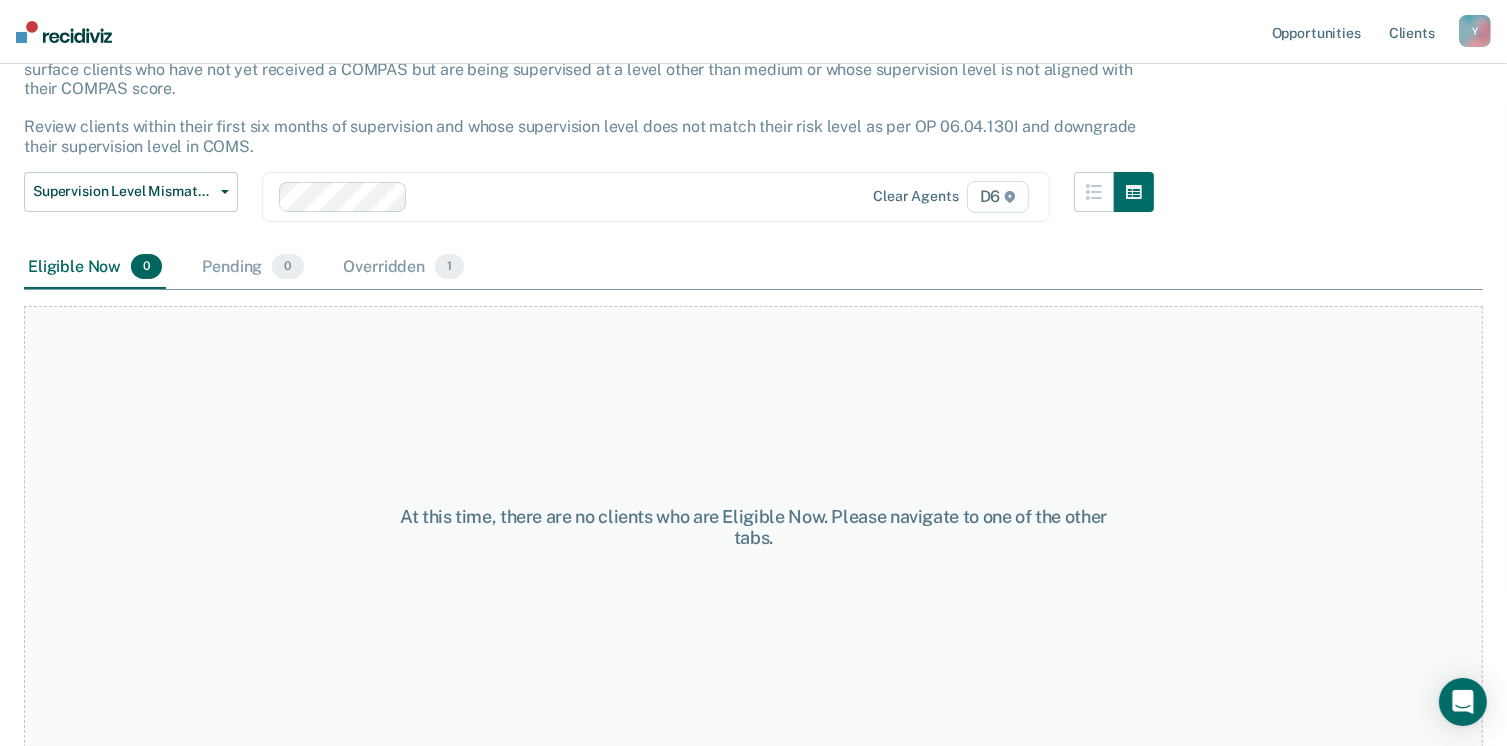 scroll, scrollTop: 0, scrollLeft: 0, axis: both 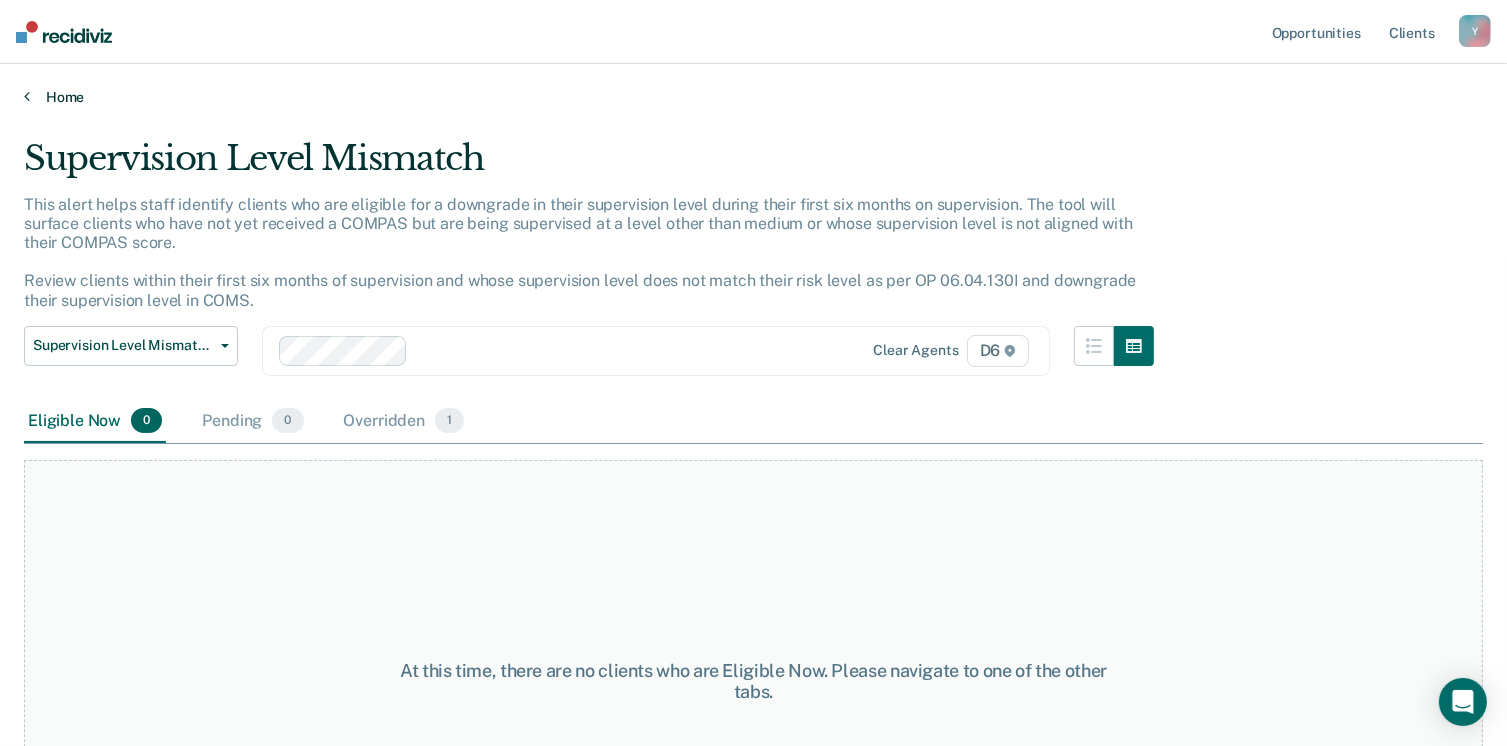 click on "Home" at bounding box center [753, 97] 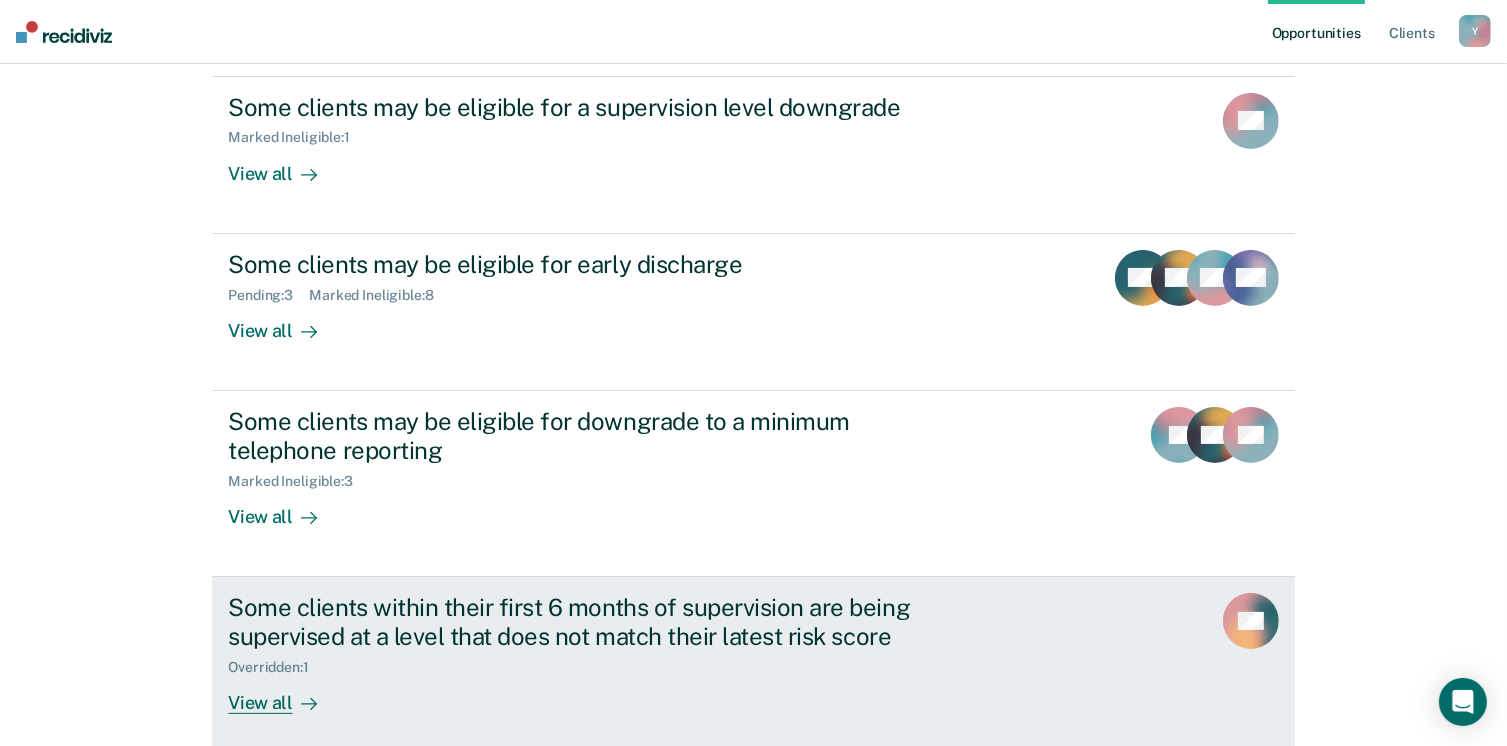 scroll, scrollTop: 0, scrollLeft: 0, axis: both 